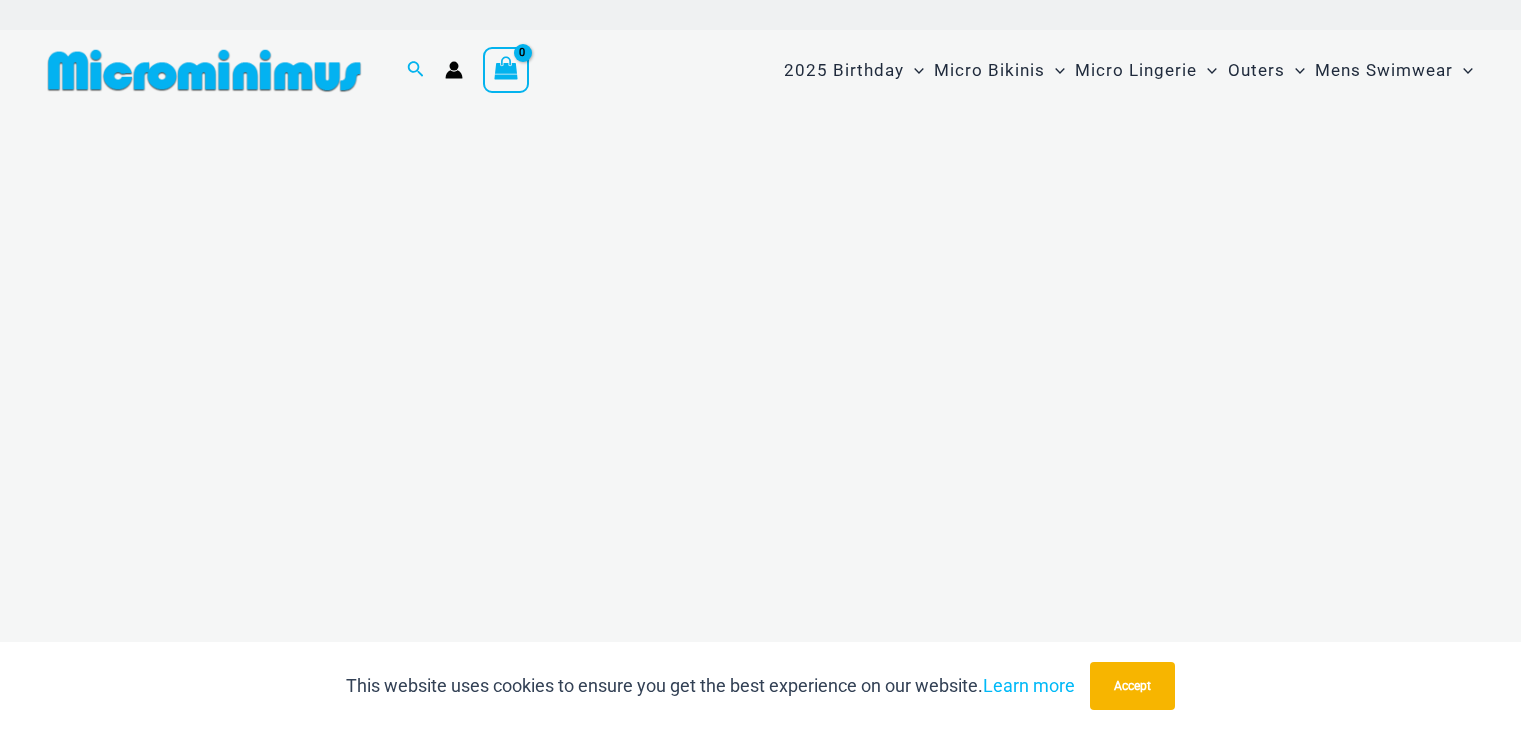 scroll, scrollTop: 0, scrollLeft: 0, axis: both 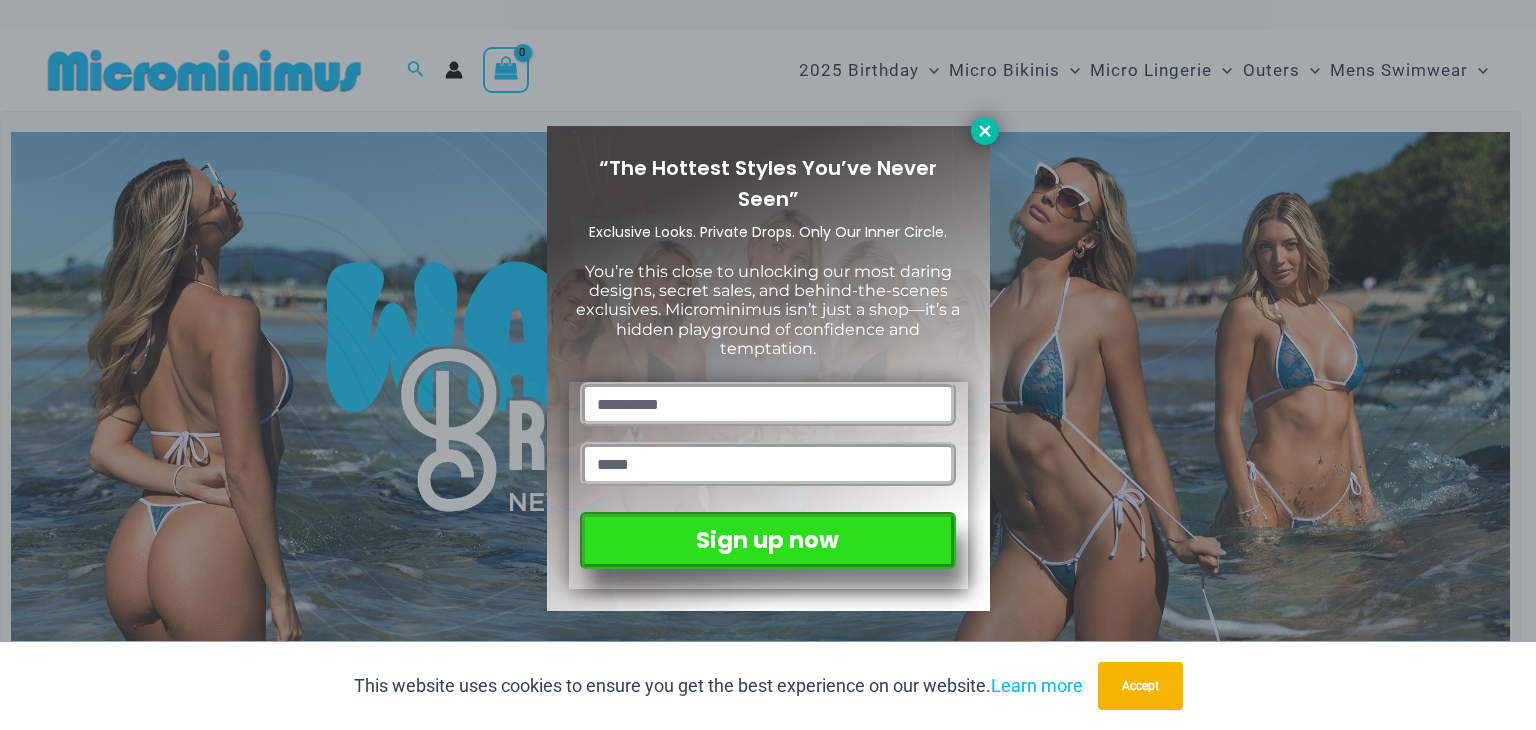 click at bounding box center [985, 131] 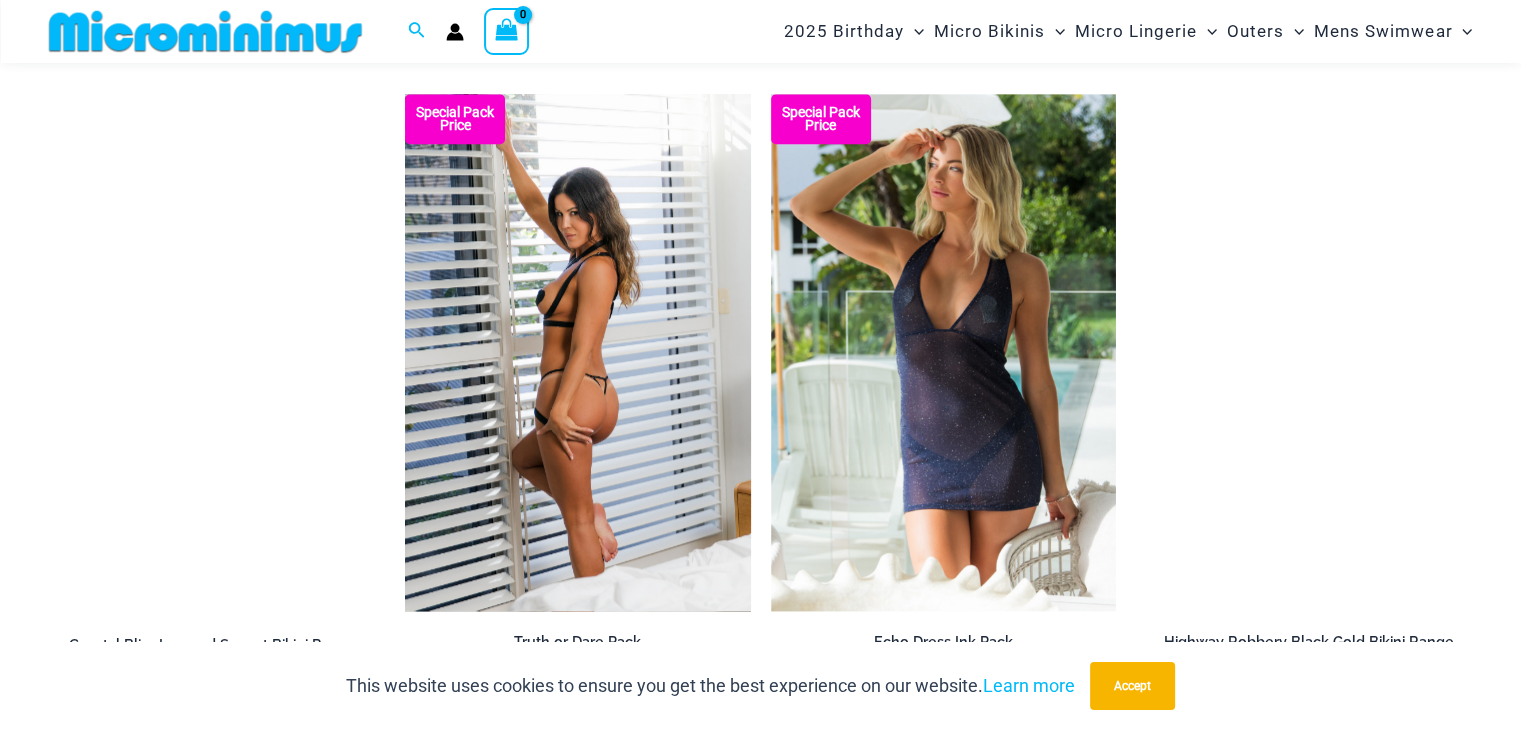 scroll, scrollTop: 2284, scrollLeft: 0, axis: vertical 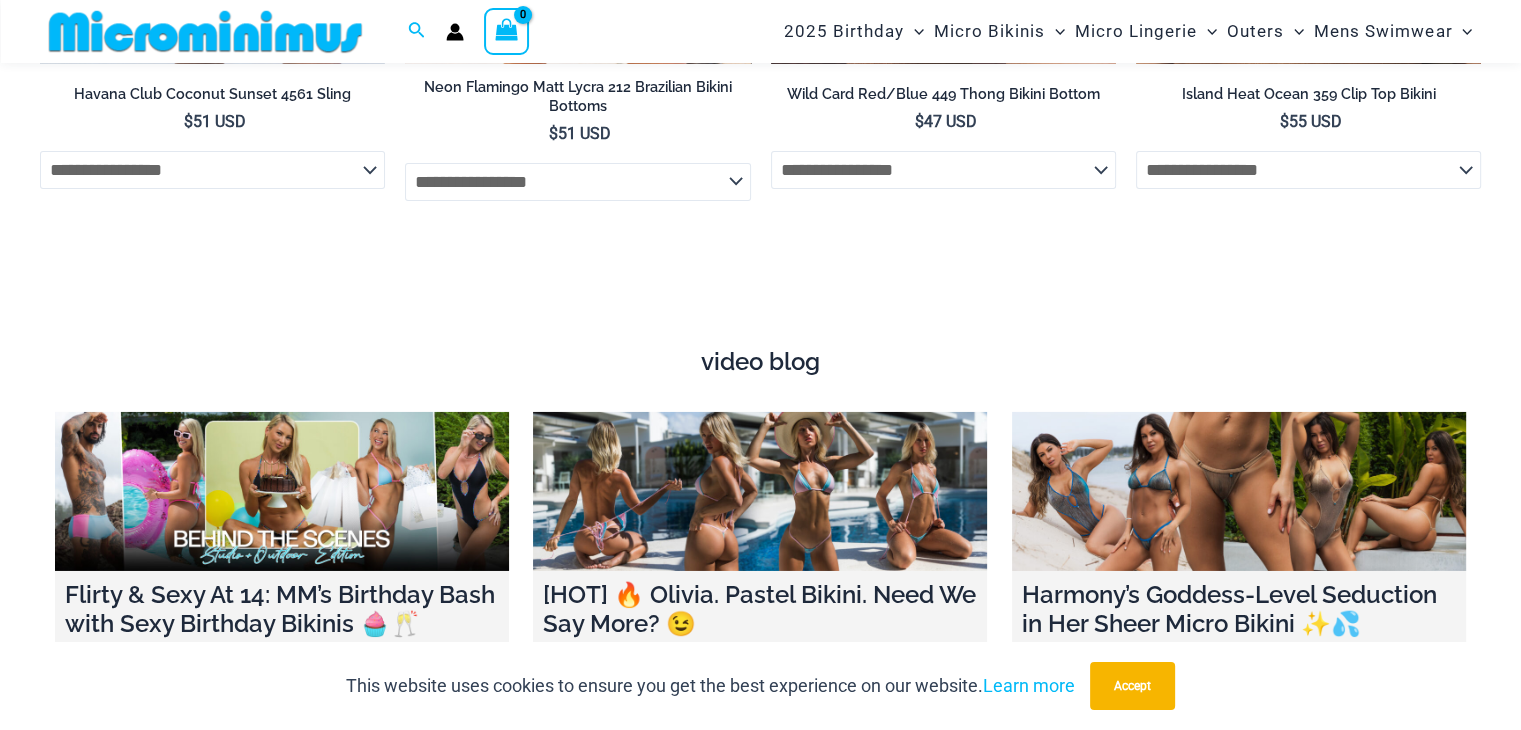 click on "**********" 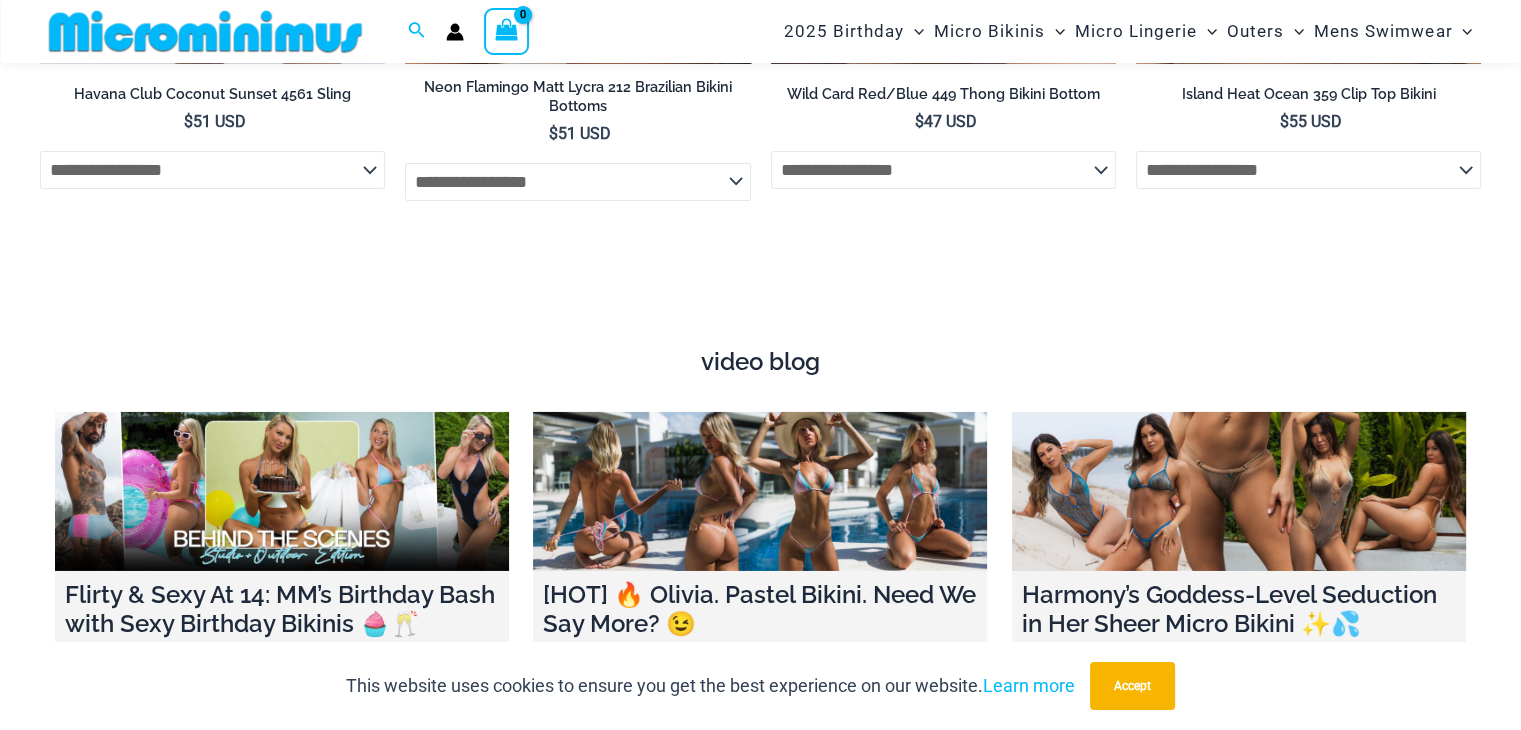 click on "**********" at bounding box center [760, -809] 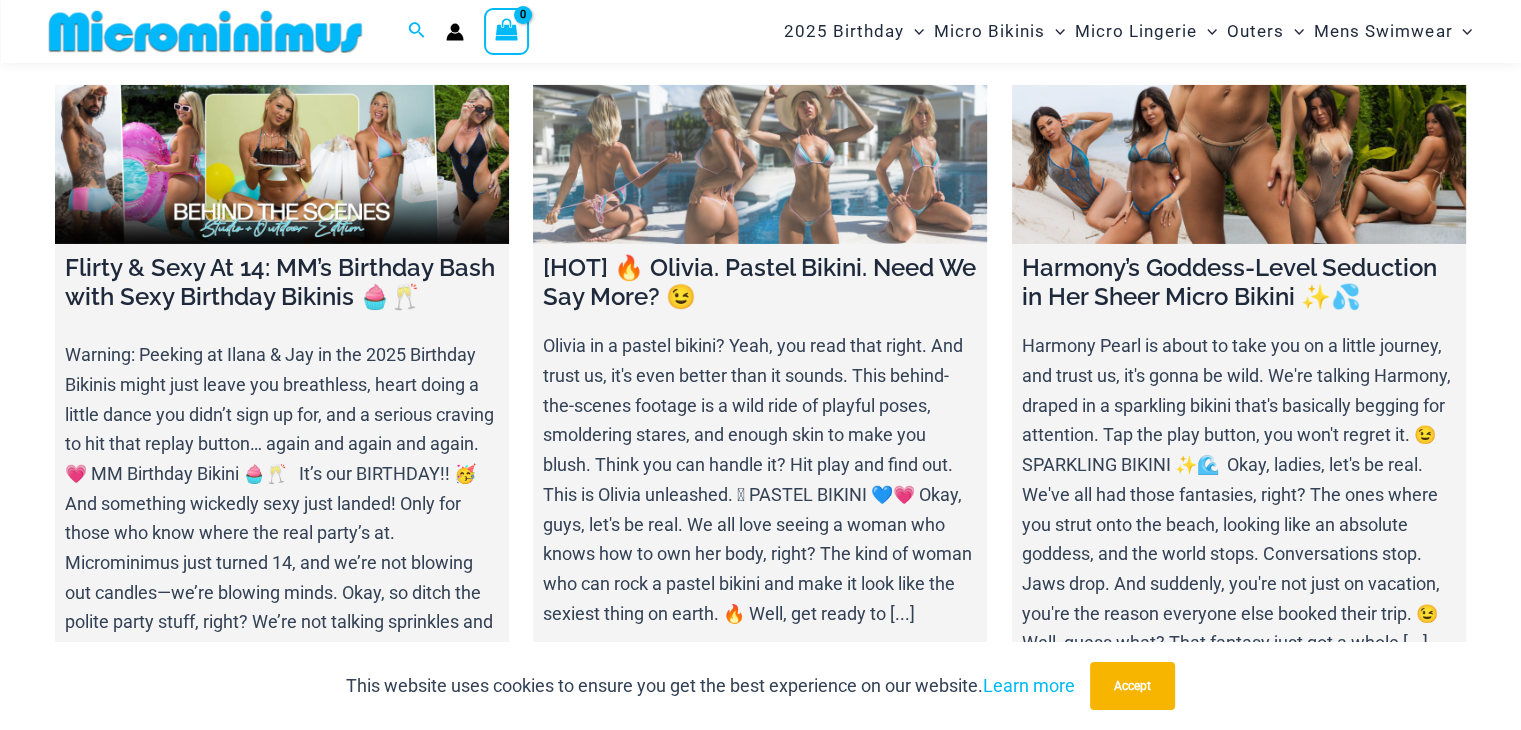 scroll, scrollTop: 7084, scrollLeft: 0, axis: vertical 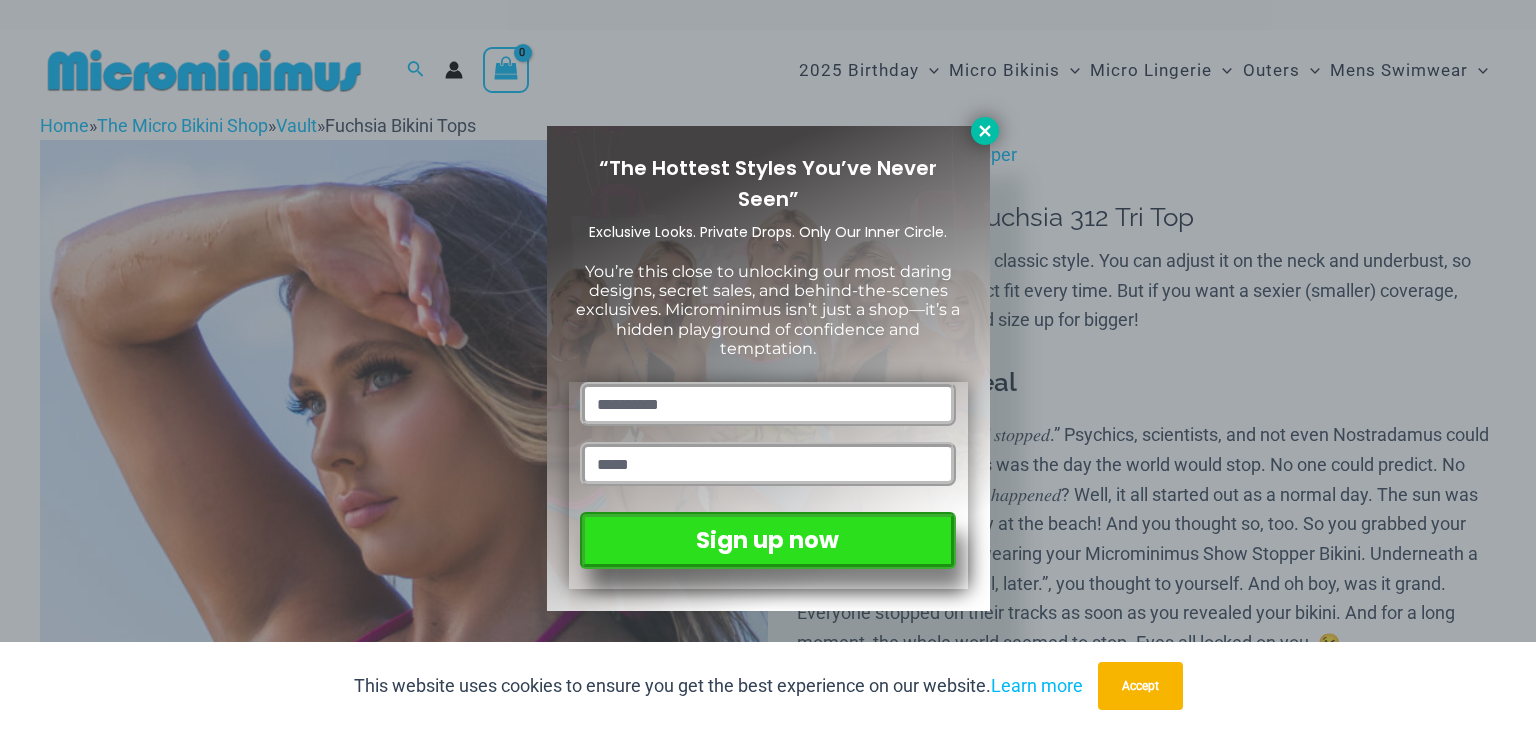 click 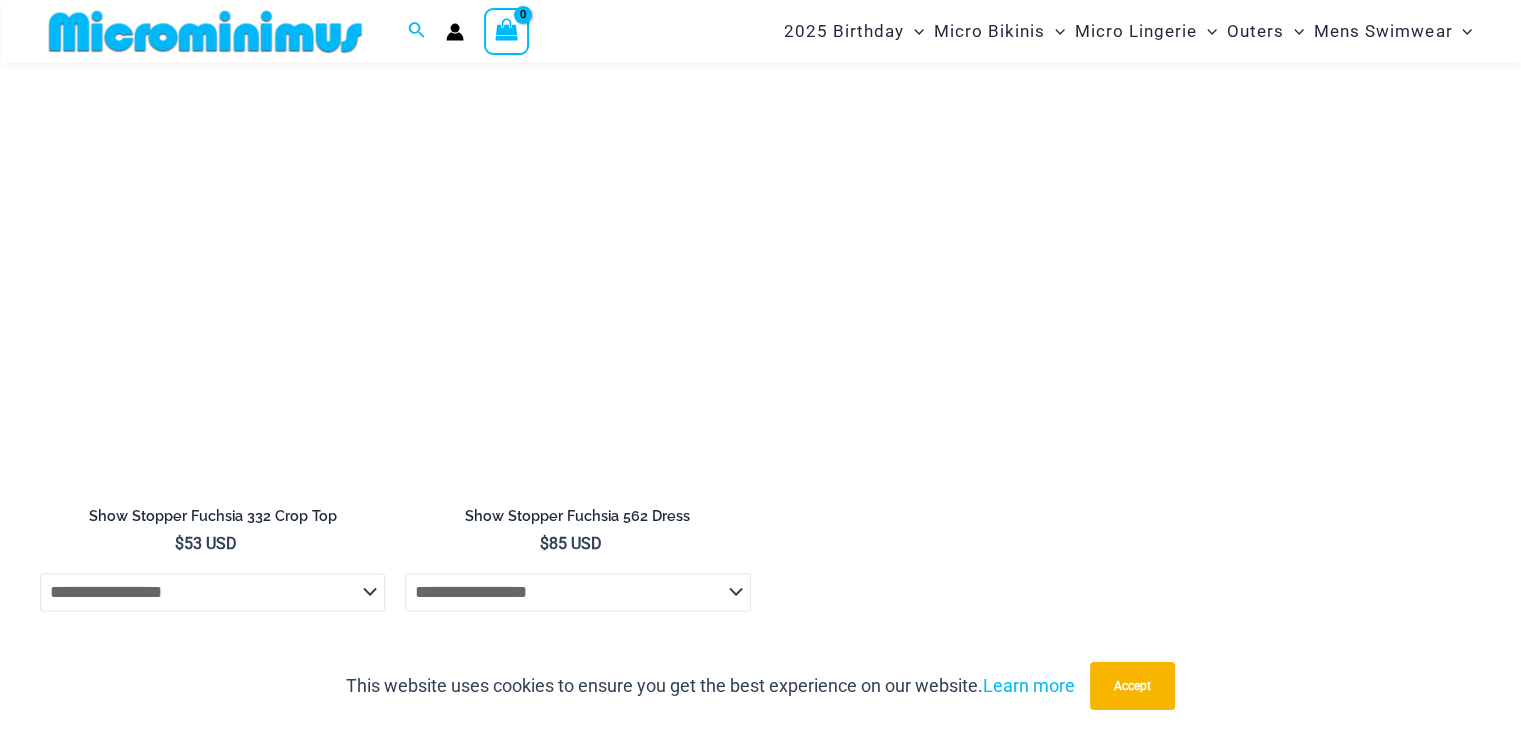 scroll, scrollTop: 2782, scrollLeft: 0, axis: vertical 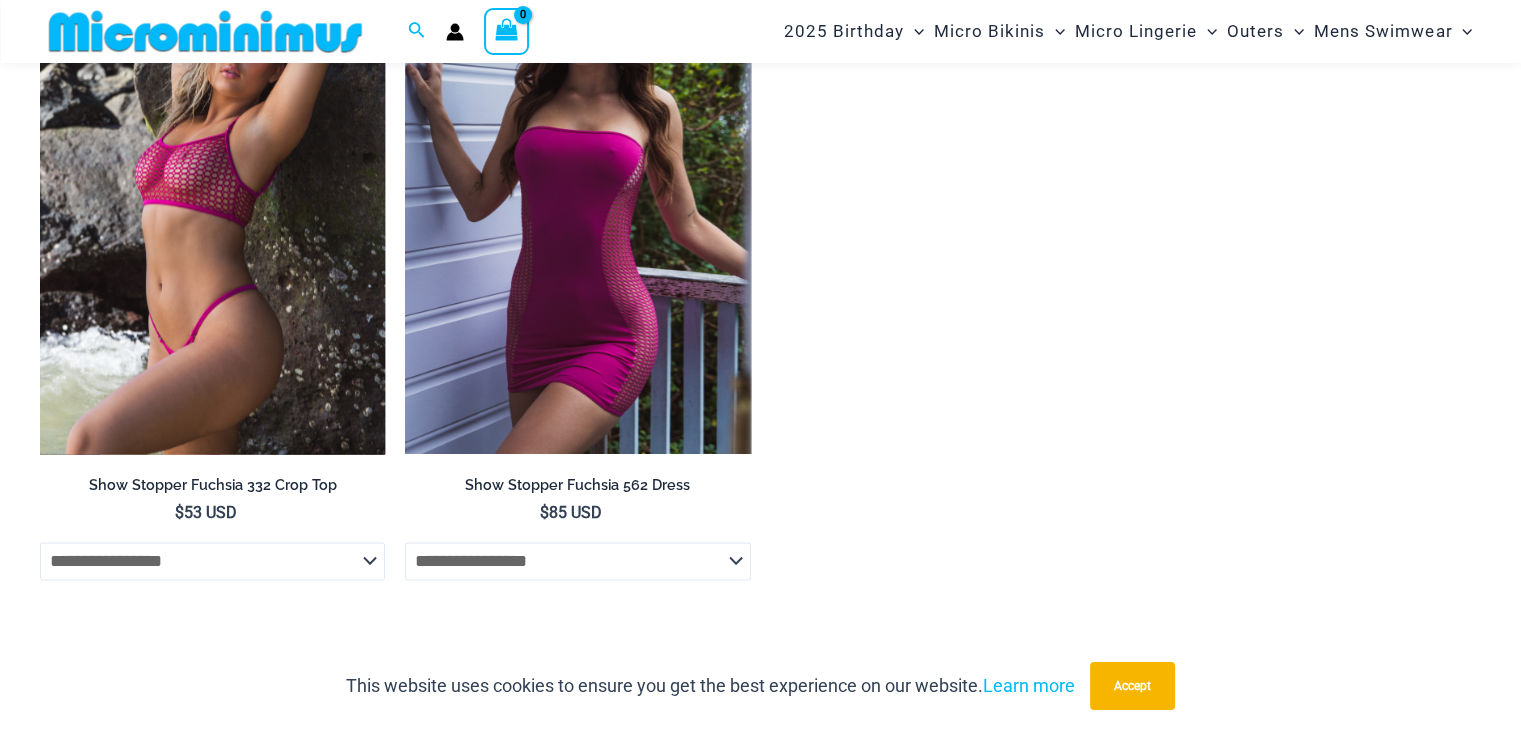 click at bounding box center (212, 195) 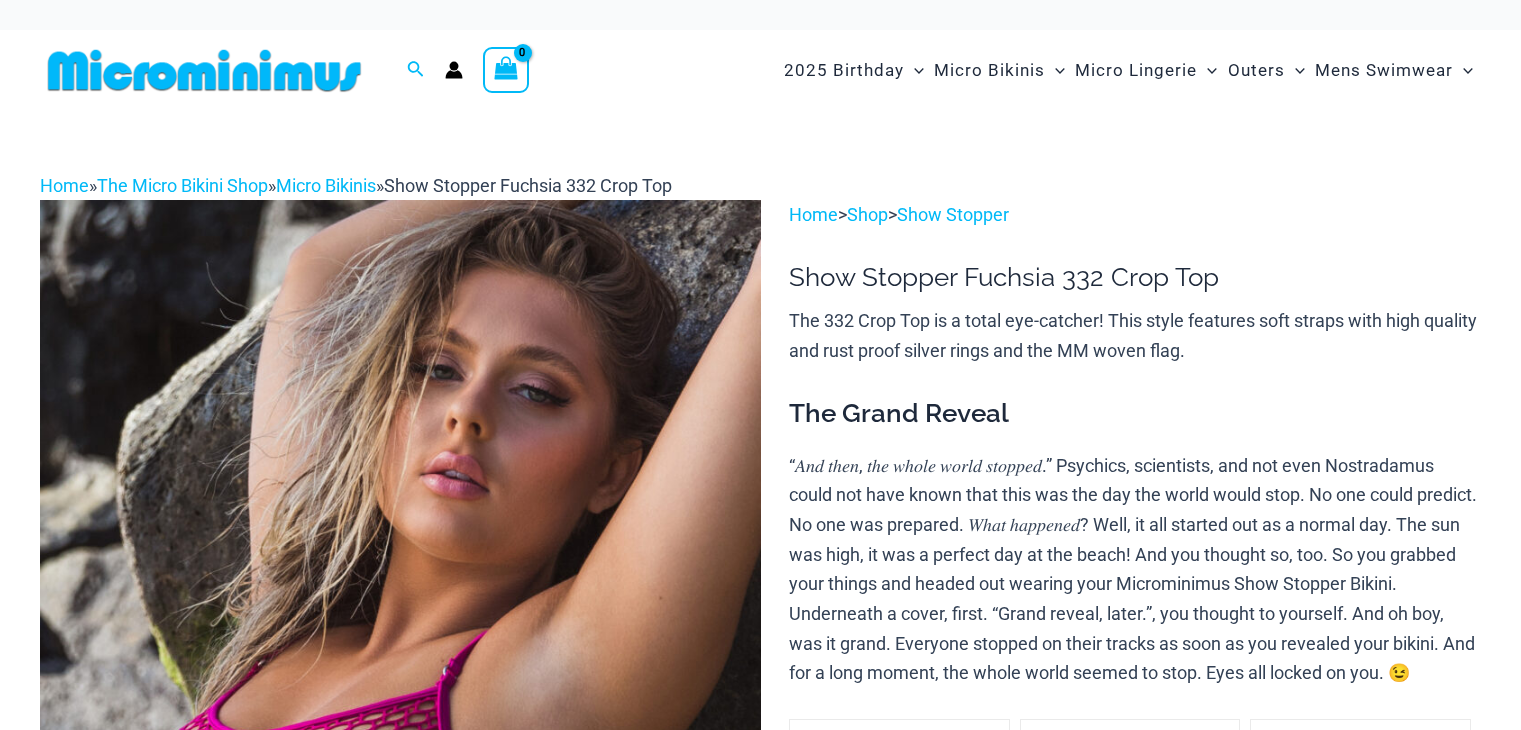 scroll, scrollTop: 300, scrollLeft: 0, axis: vertical 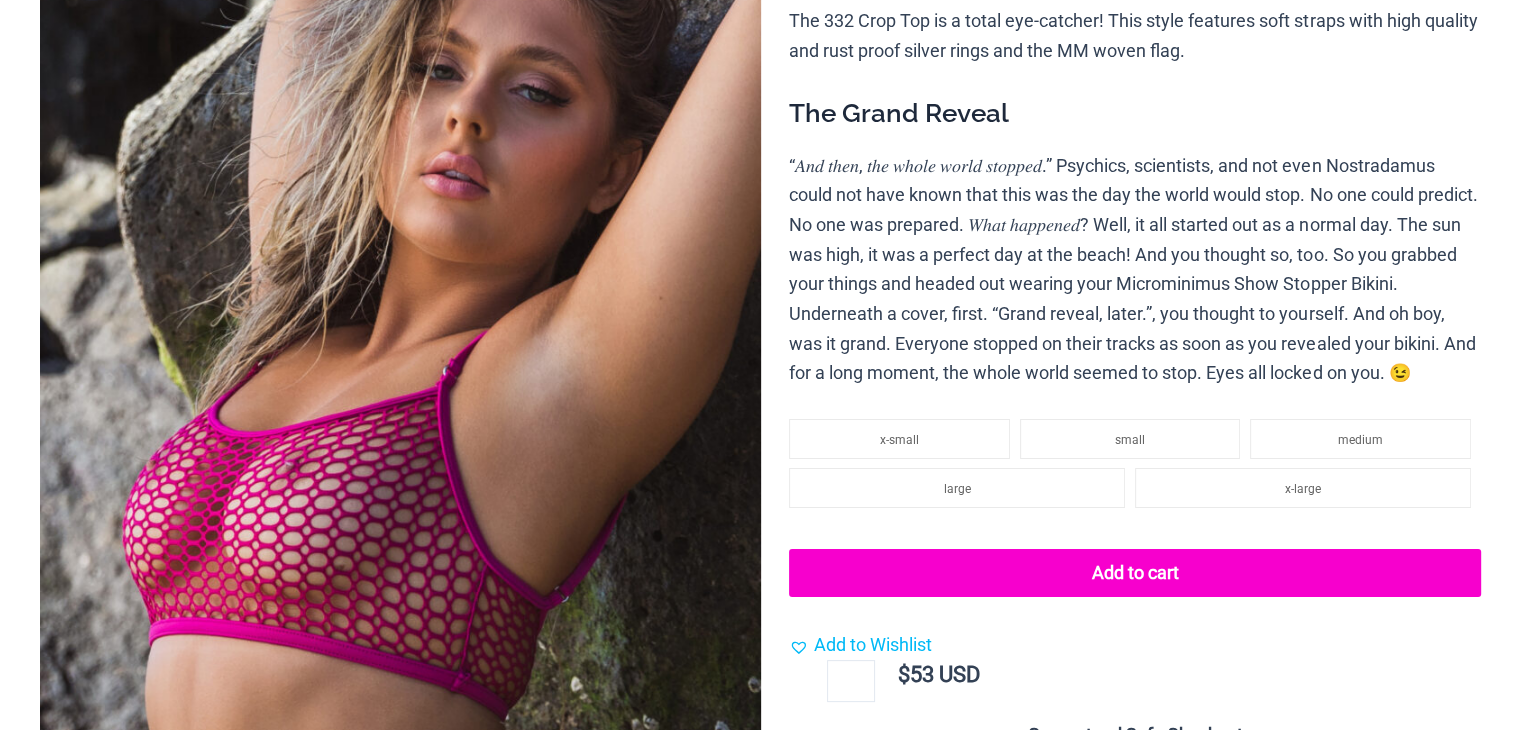 select 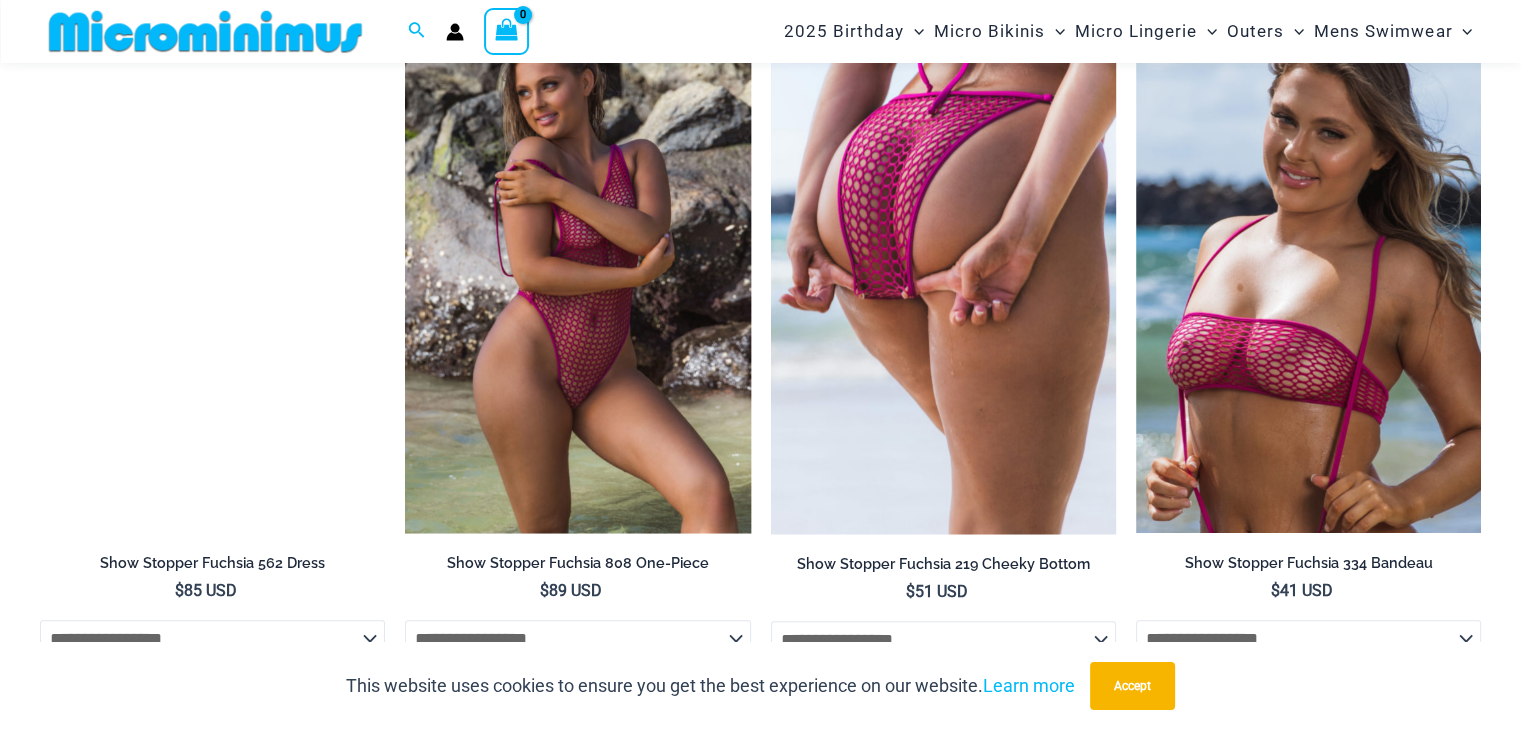 scroll, scrollTop: 2100, scrollLeft: 0, axis: vertical 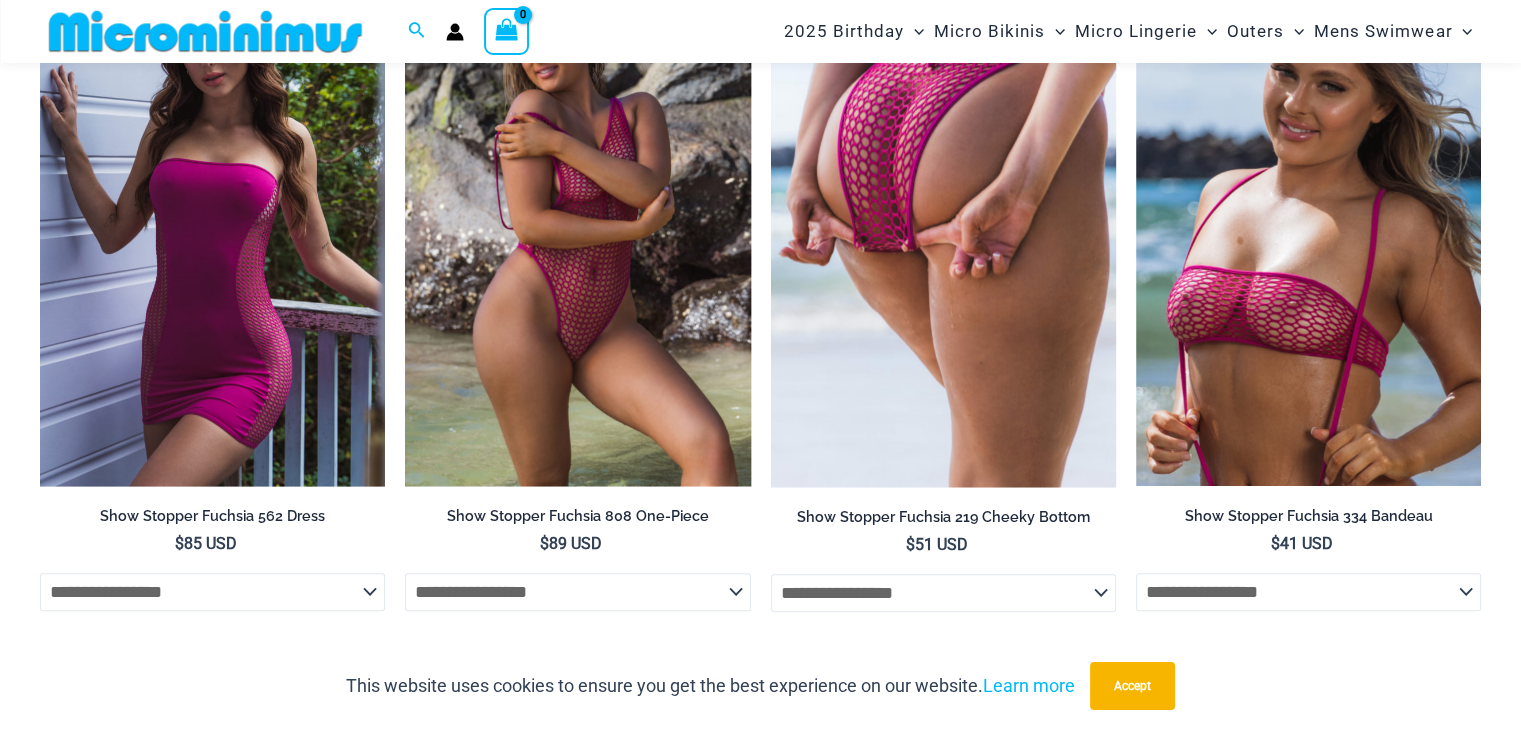 click at bounding box center (943, 227) 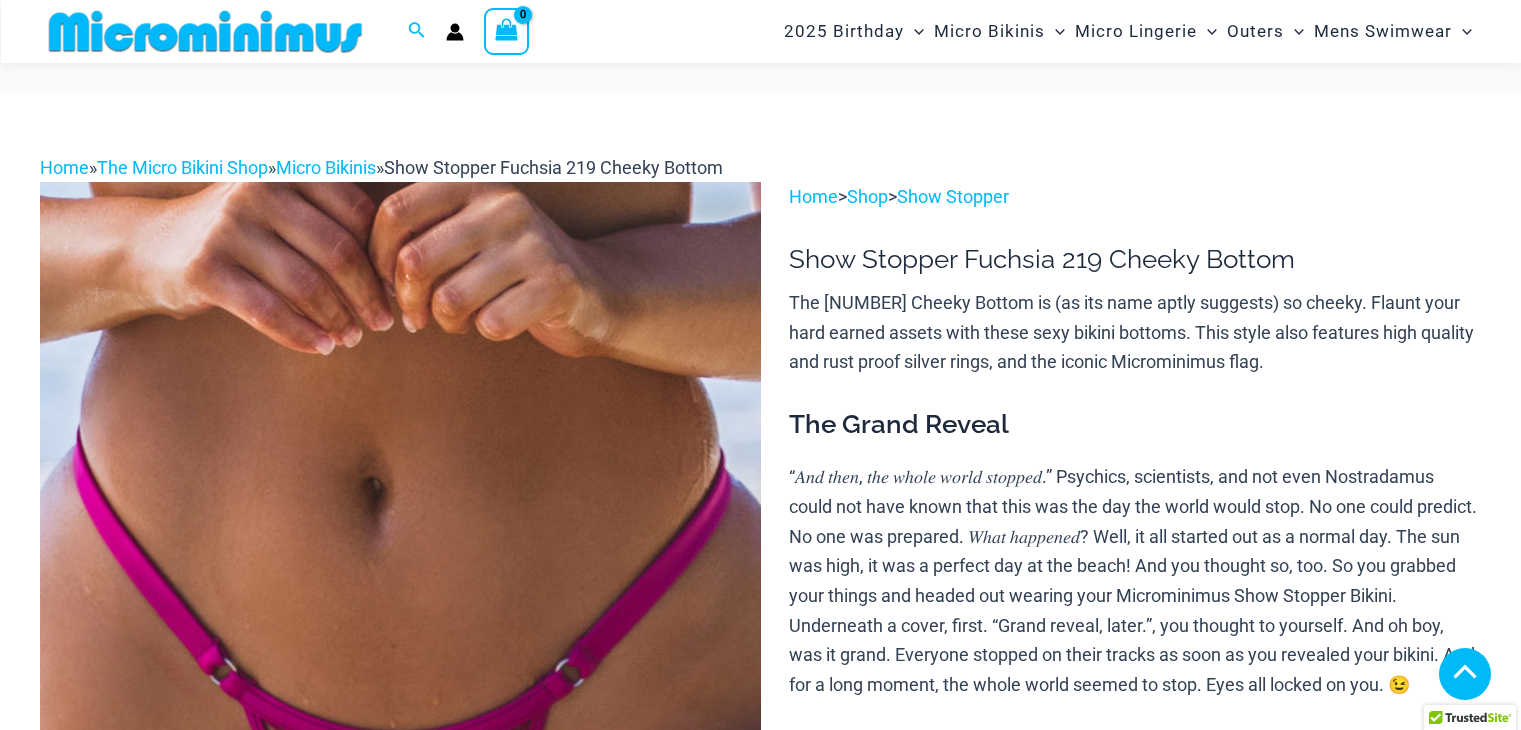 scroll, scrollTop: 484, scrollLeft: 0, axis: vertical 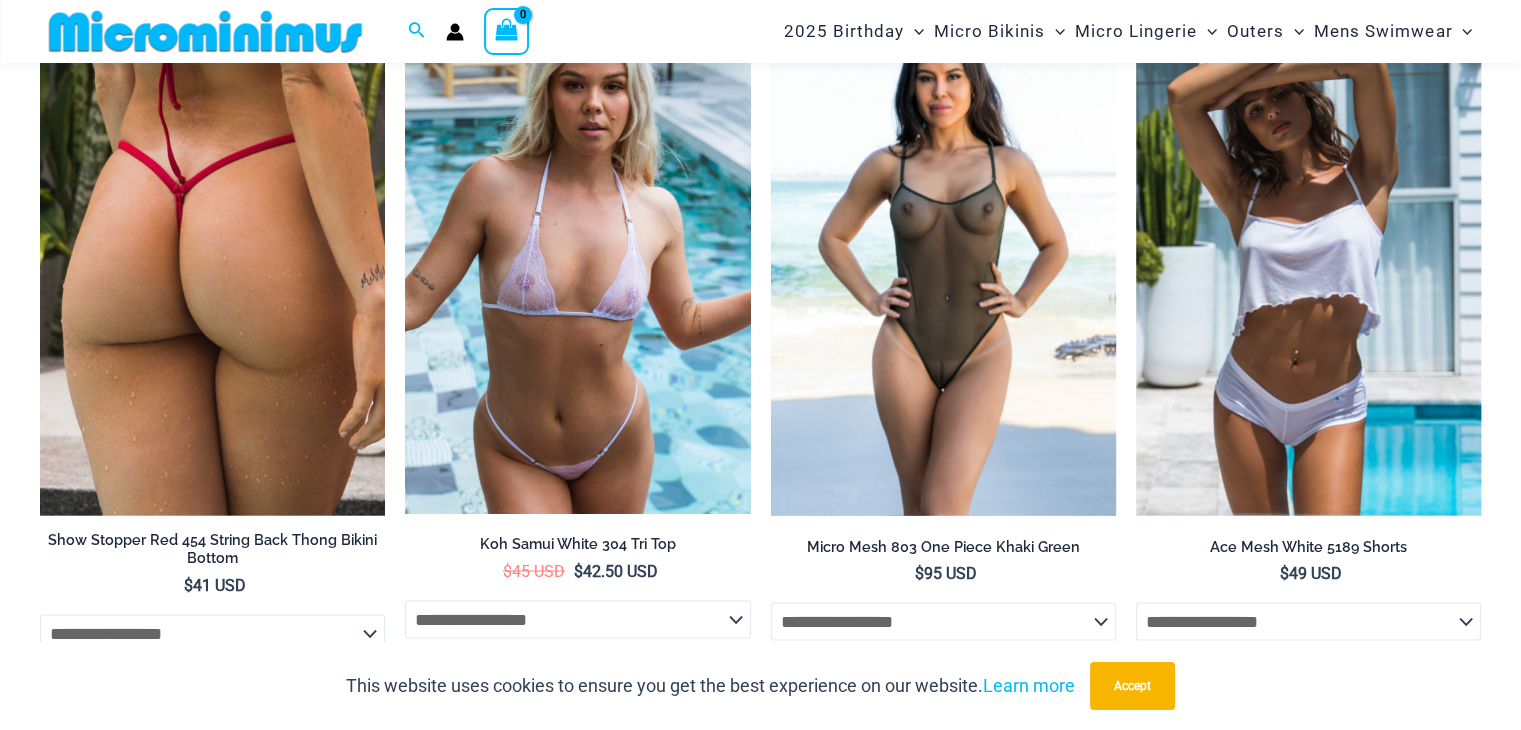 click at bounding box center (943, 256) 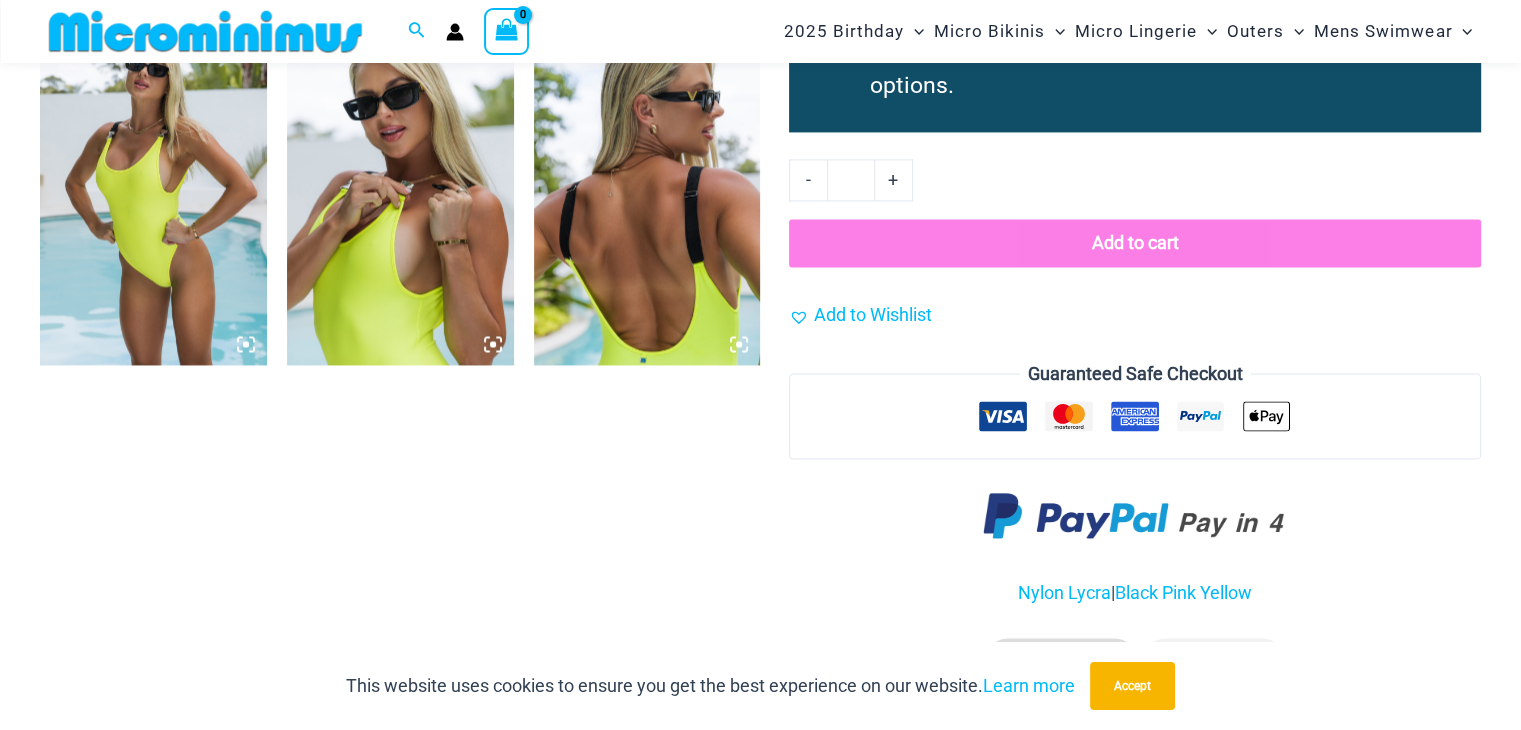 scroll, scrollTop: 3082, scrollLeft: 0, axis: vertical 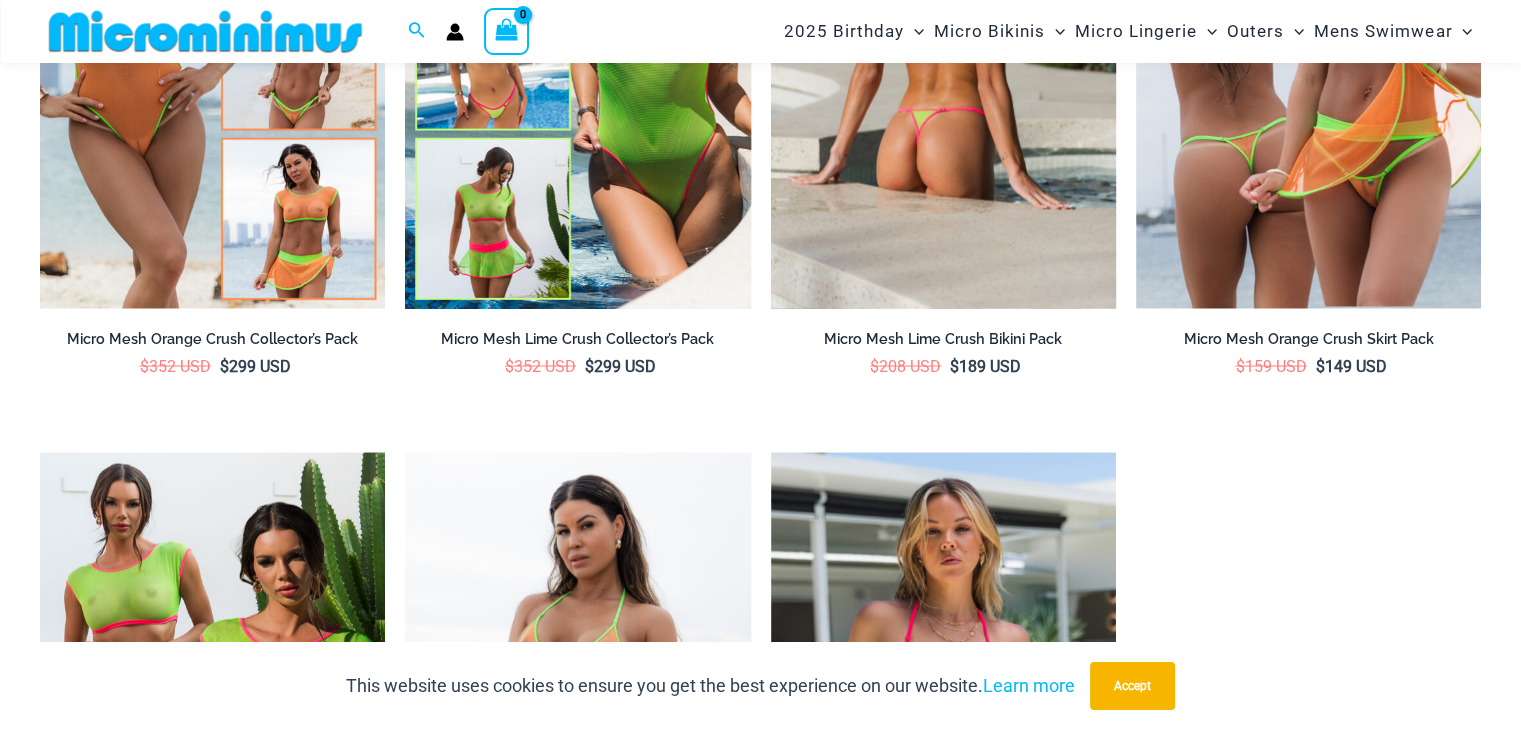 click at bounding box center [943, 49] 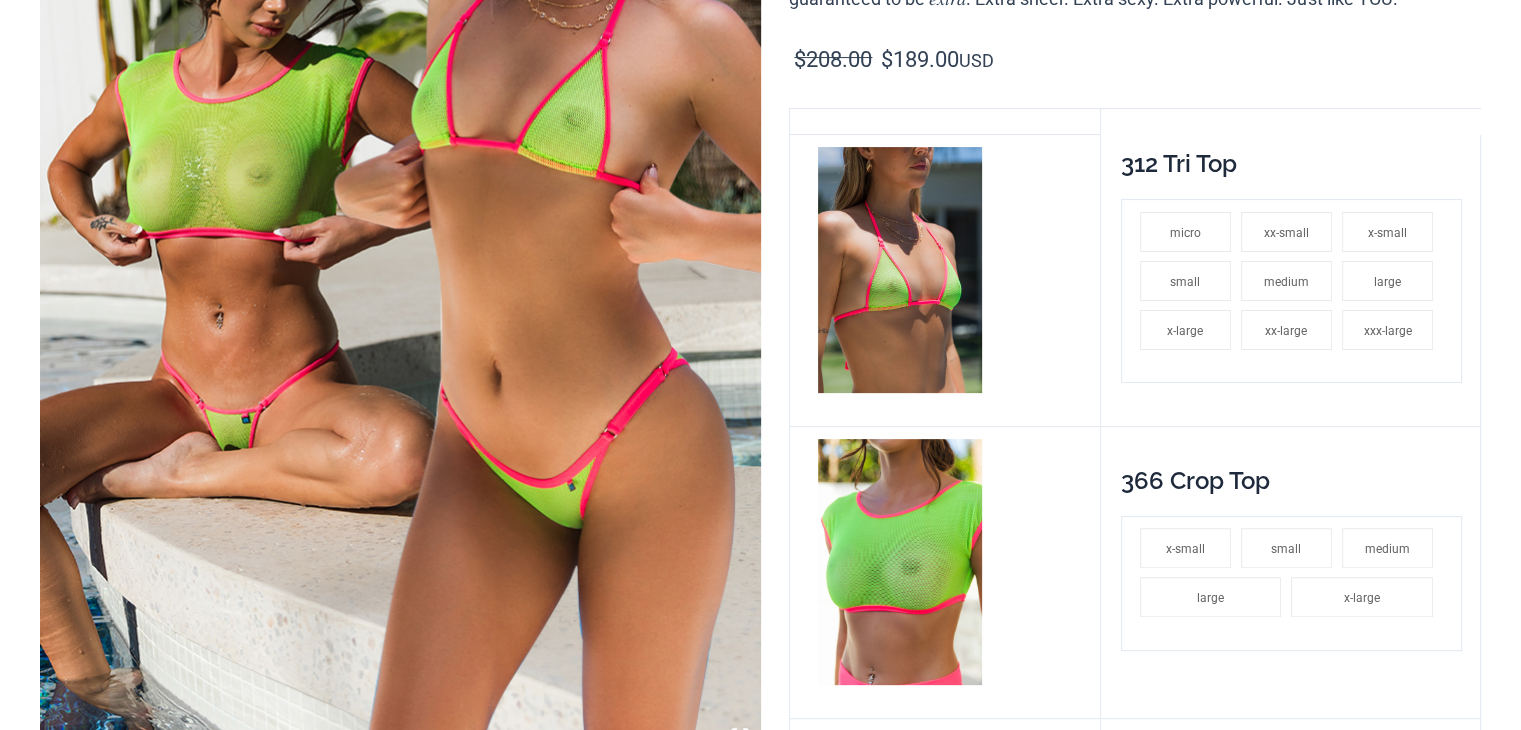 scroll, scrollTop: 800, scrollLeft: 0, axis: vertical 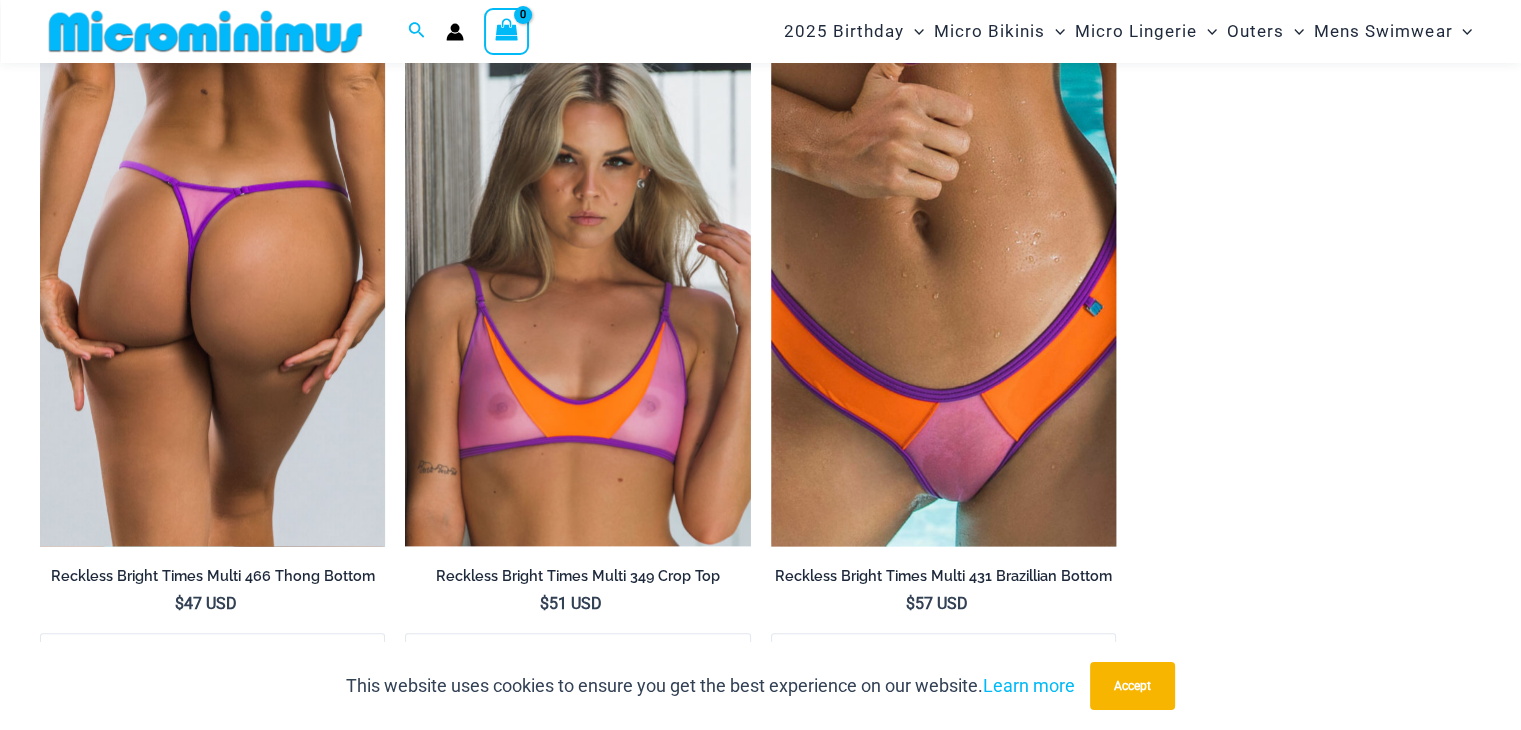 click at bounding box center [212, 287] 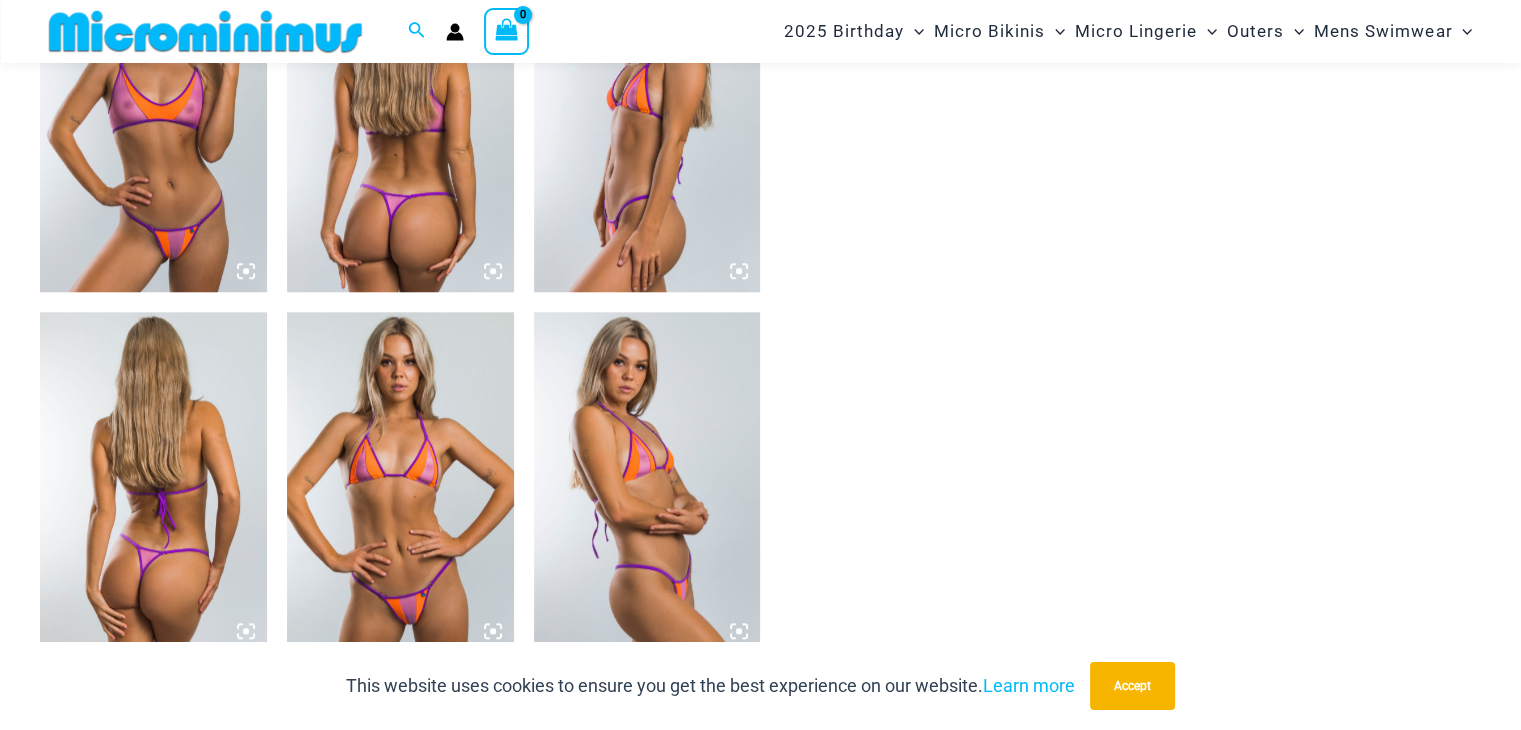 scroll, scrollTop: 1500, scrollLeft: 0, axis: vertical 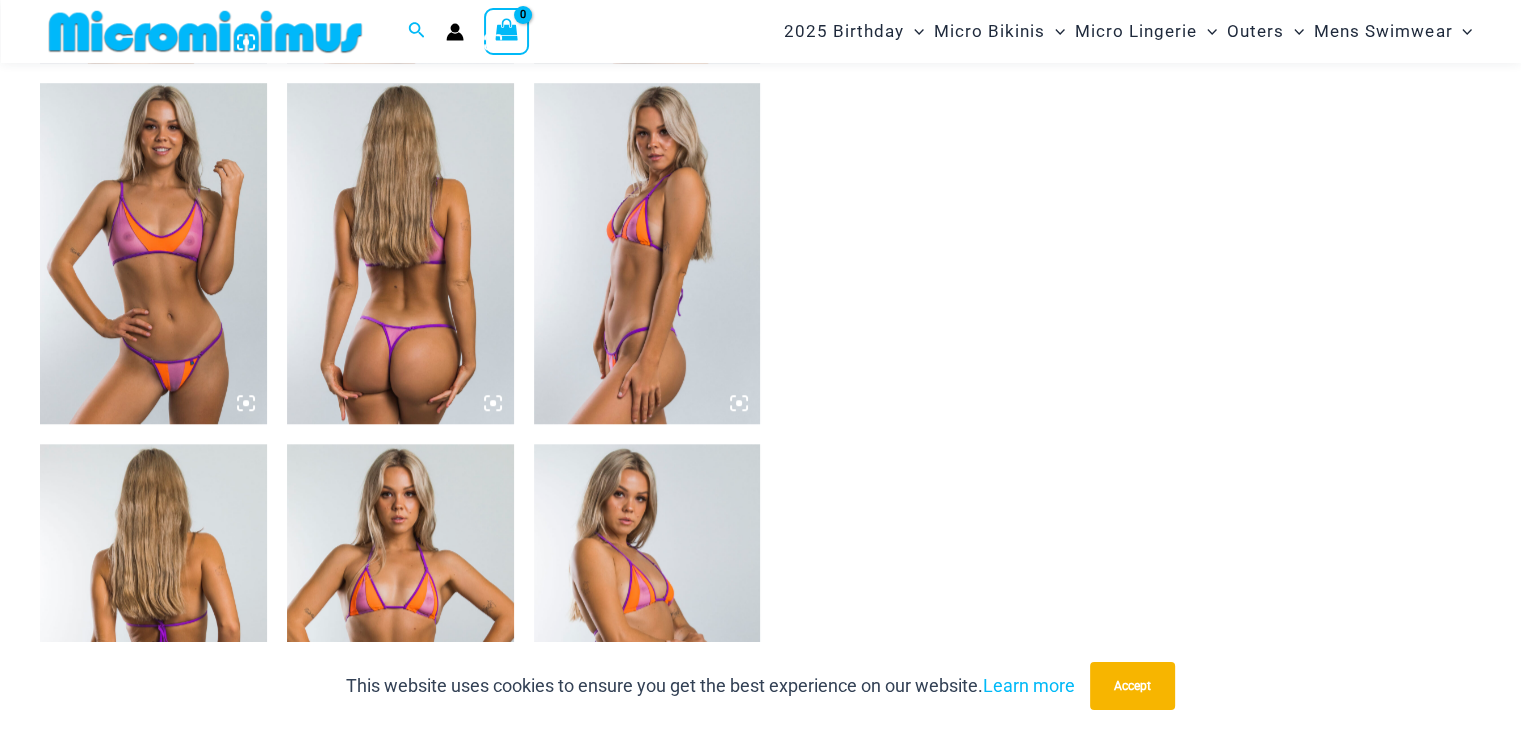 click at bounding box center [153, 253] 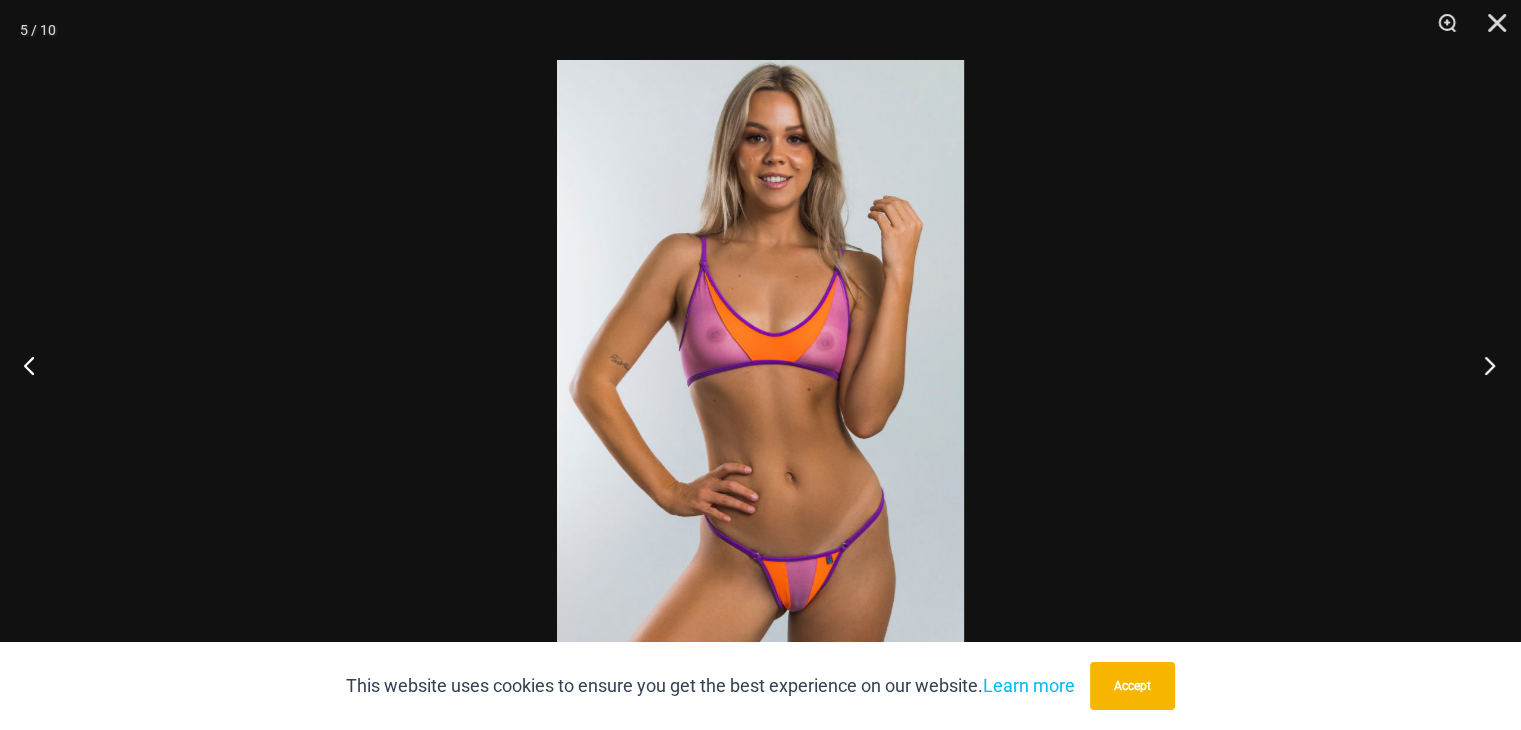 click at bounding box center (1483, 365) 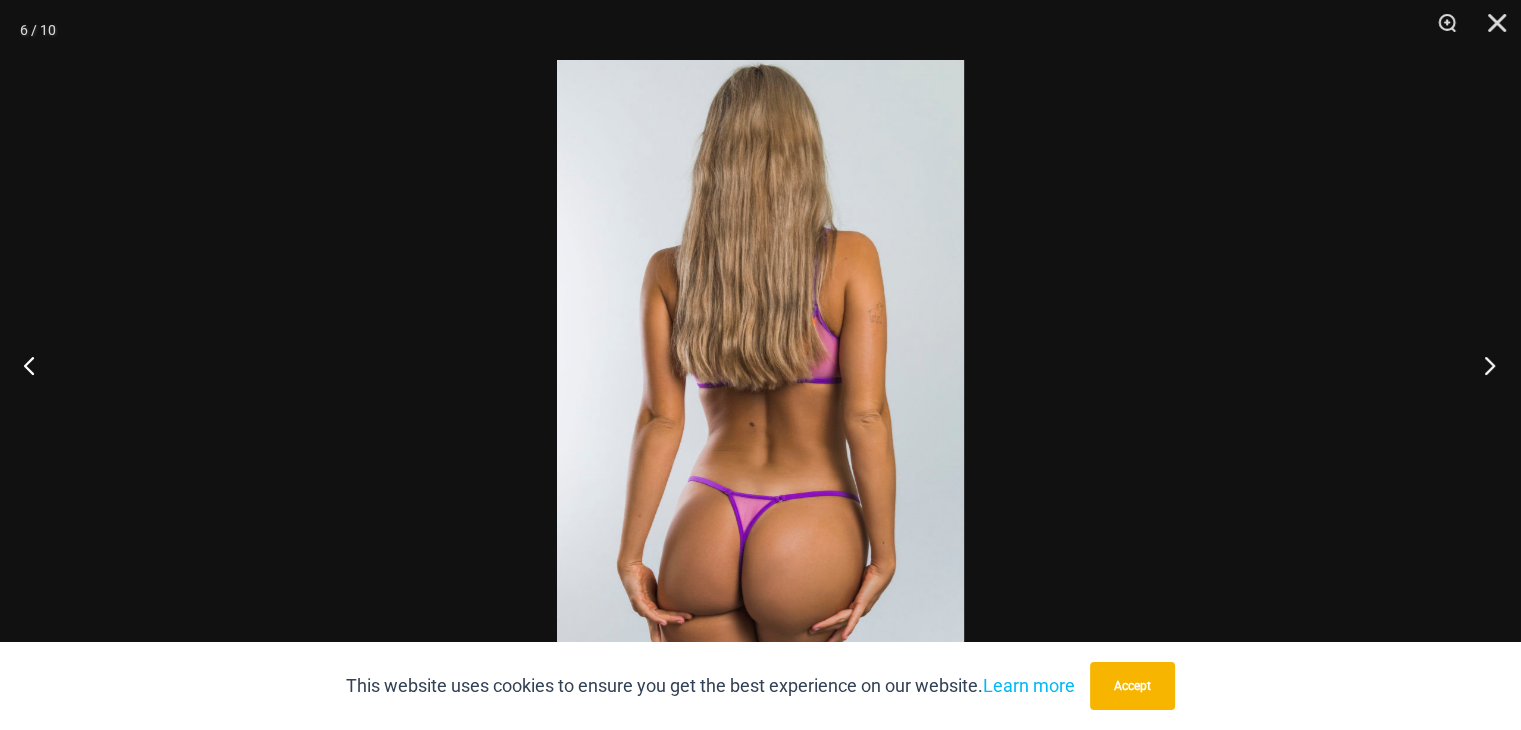 click at bounding box center (1483, 365) 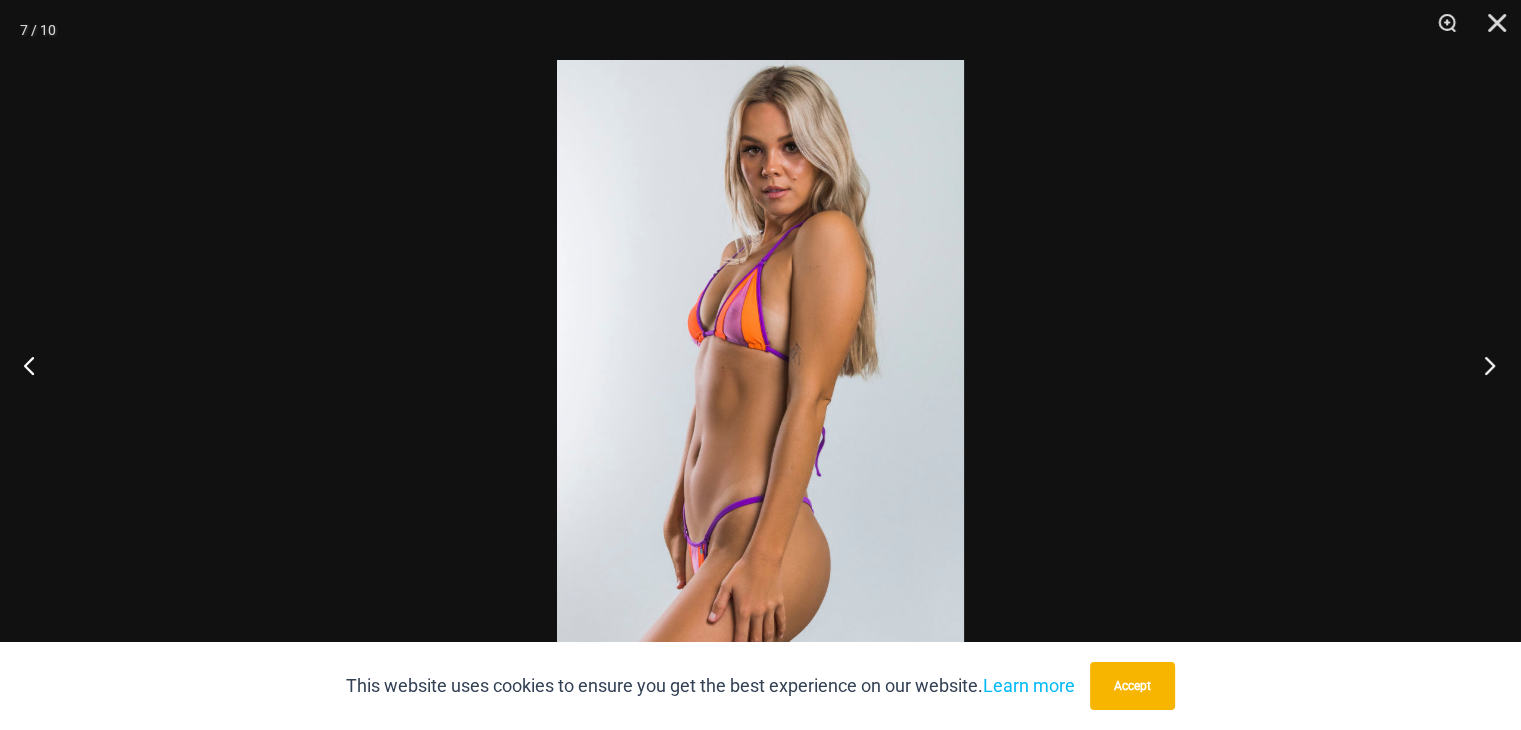 click at bounding box center (1483, 365) 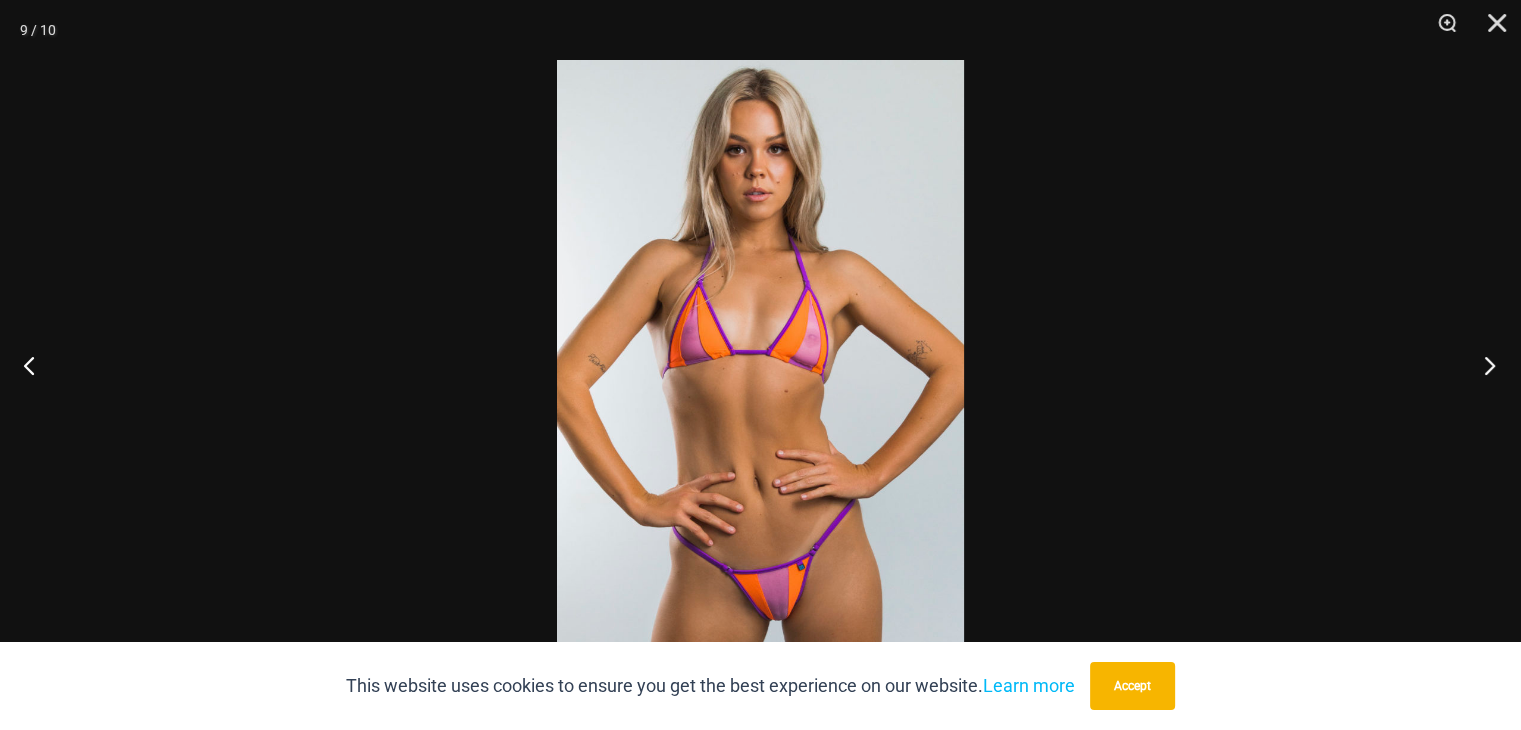 click at bounding box center [1483, 365] 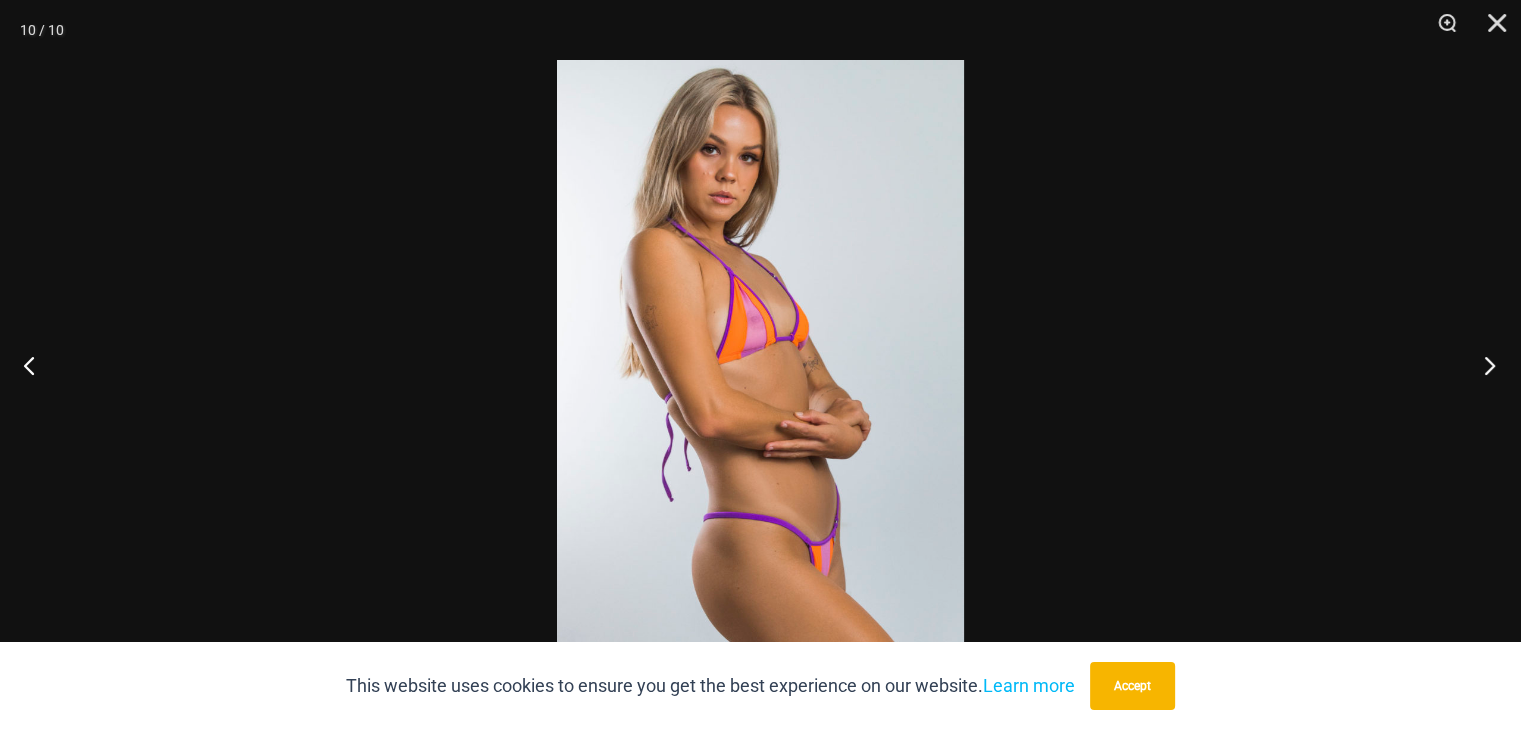 click at bounding box center (1483, 365) 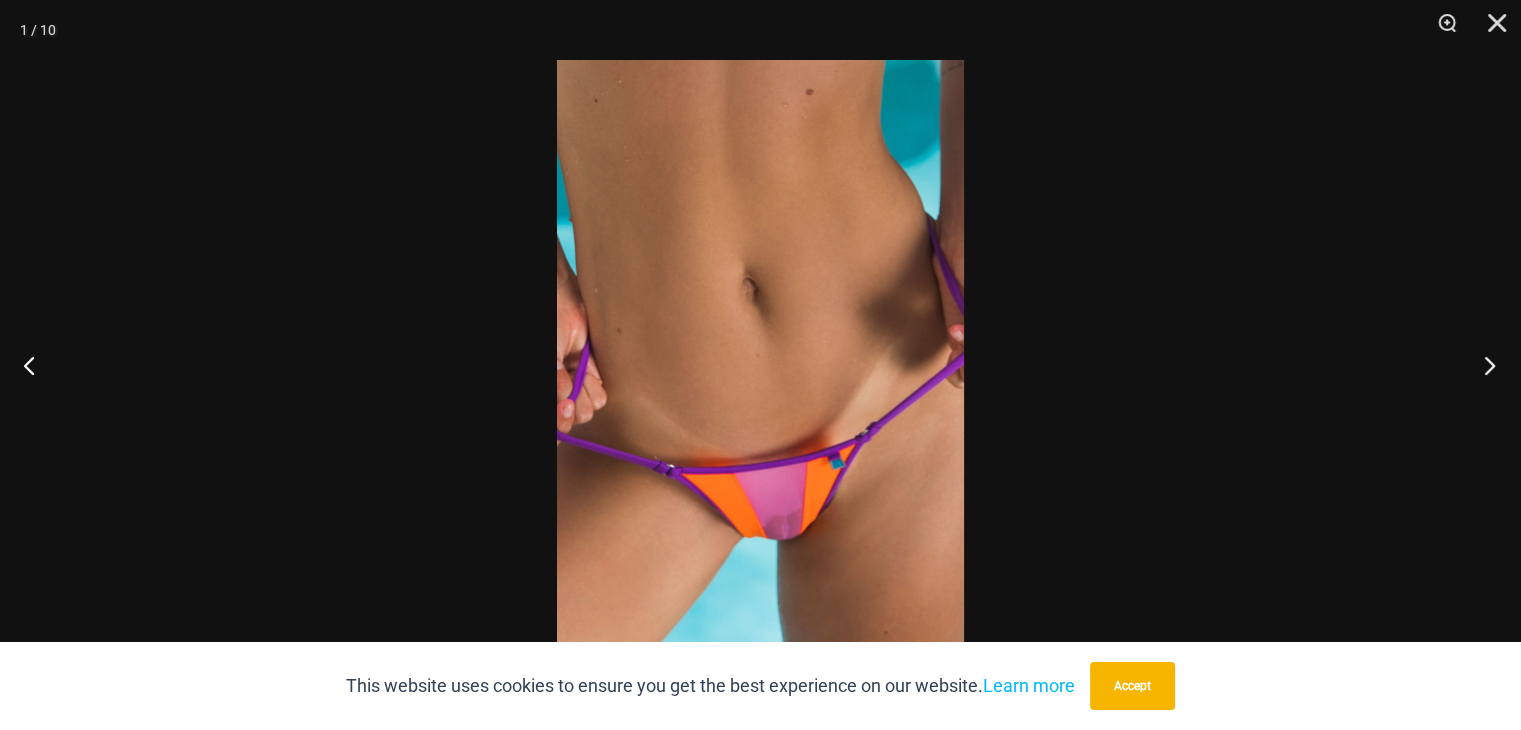 click at bounding box center [1483, 365] 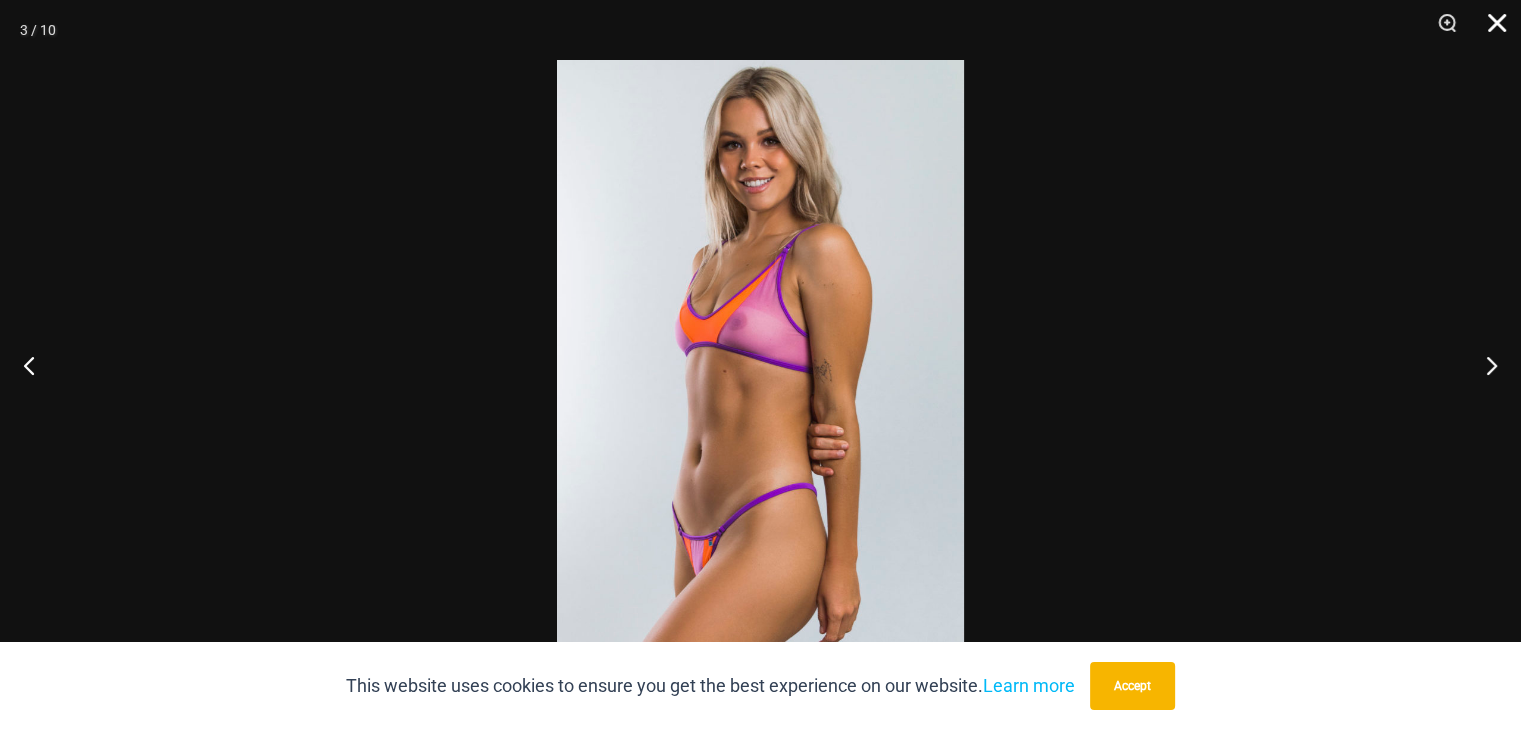 click at bounding box center [1490, 30] 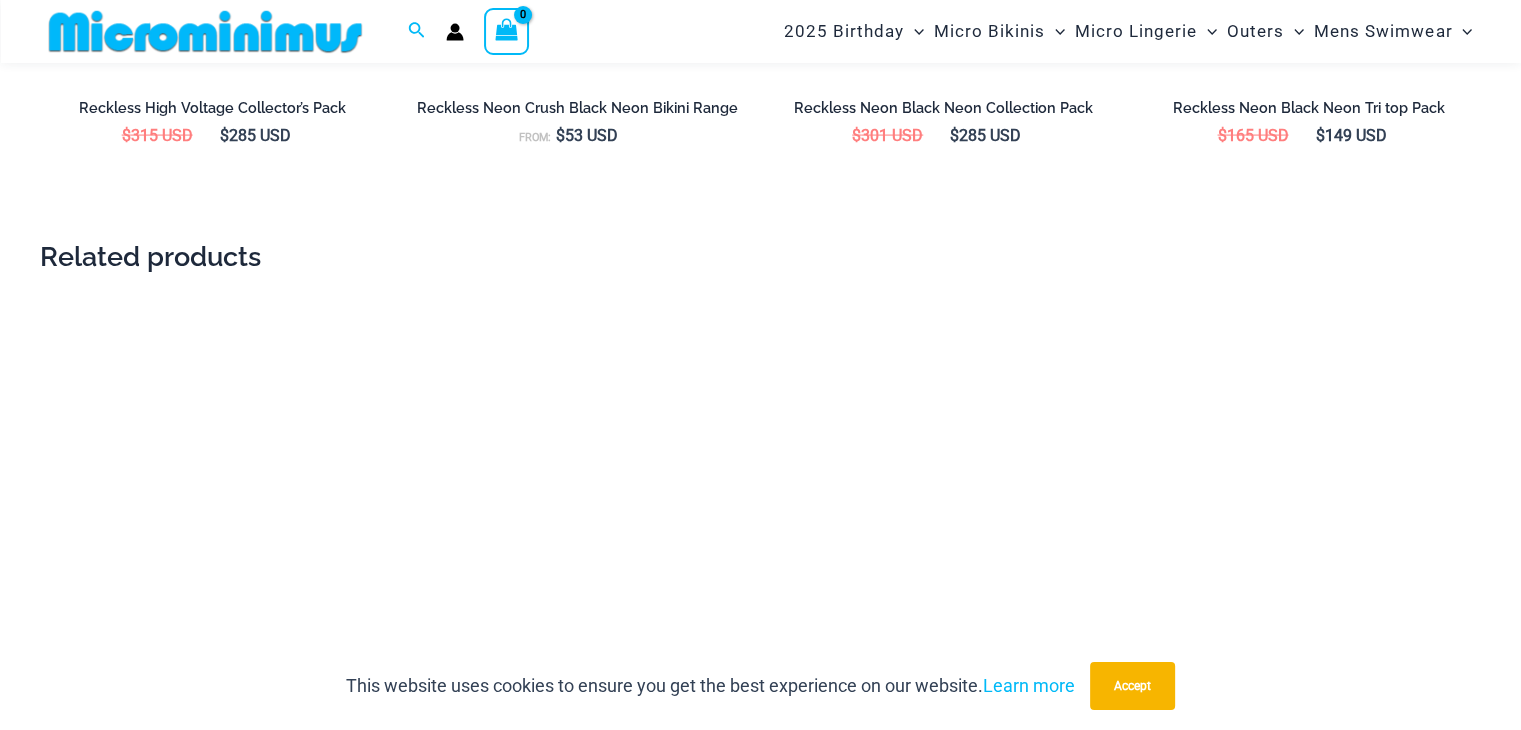 scroll, scrollTop: 4600, scrollLeft: 0, axis: vertical 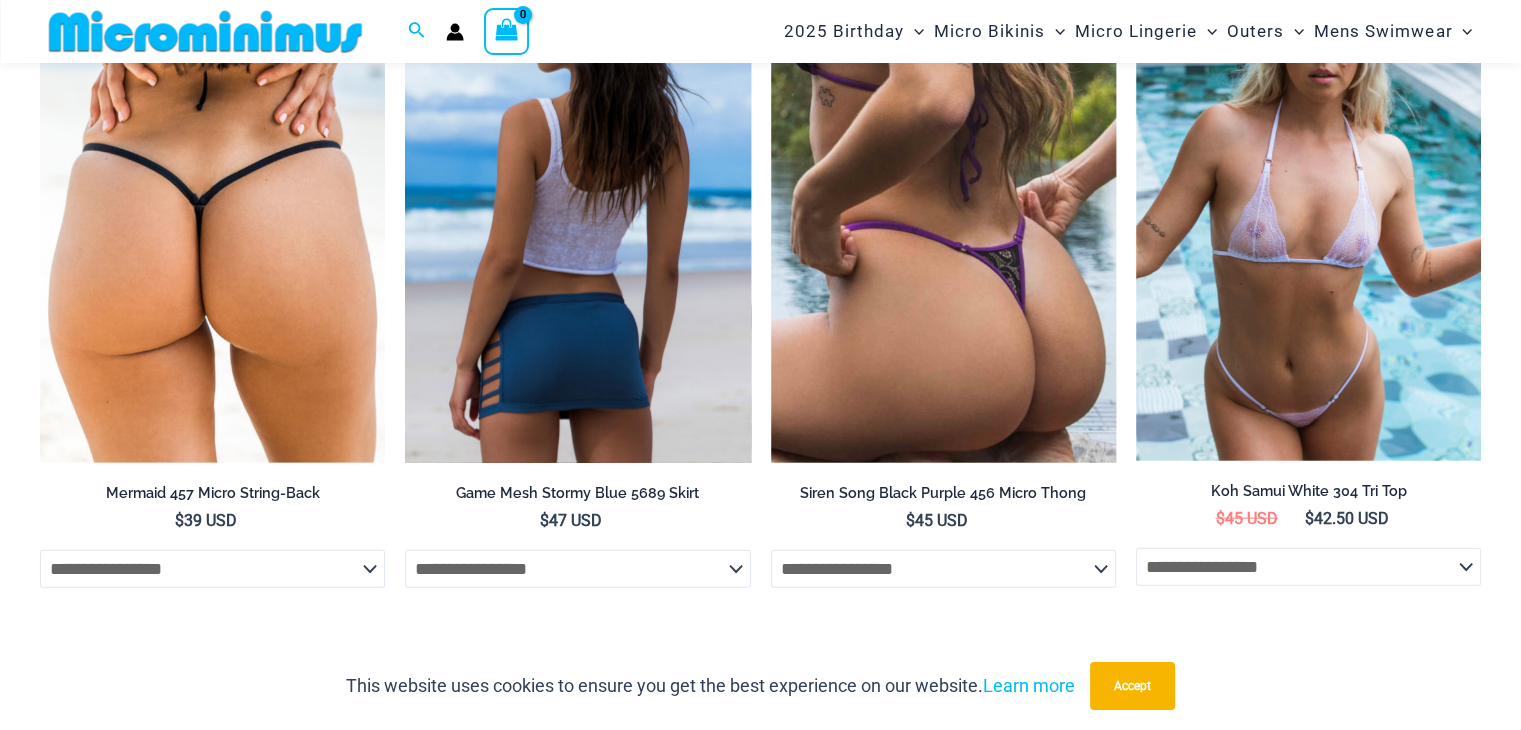 click at bounding box center (577, 204) 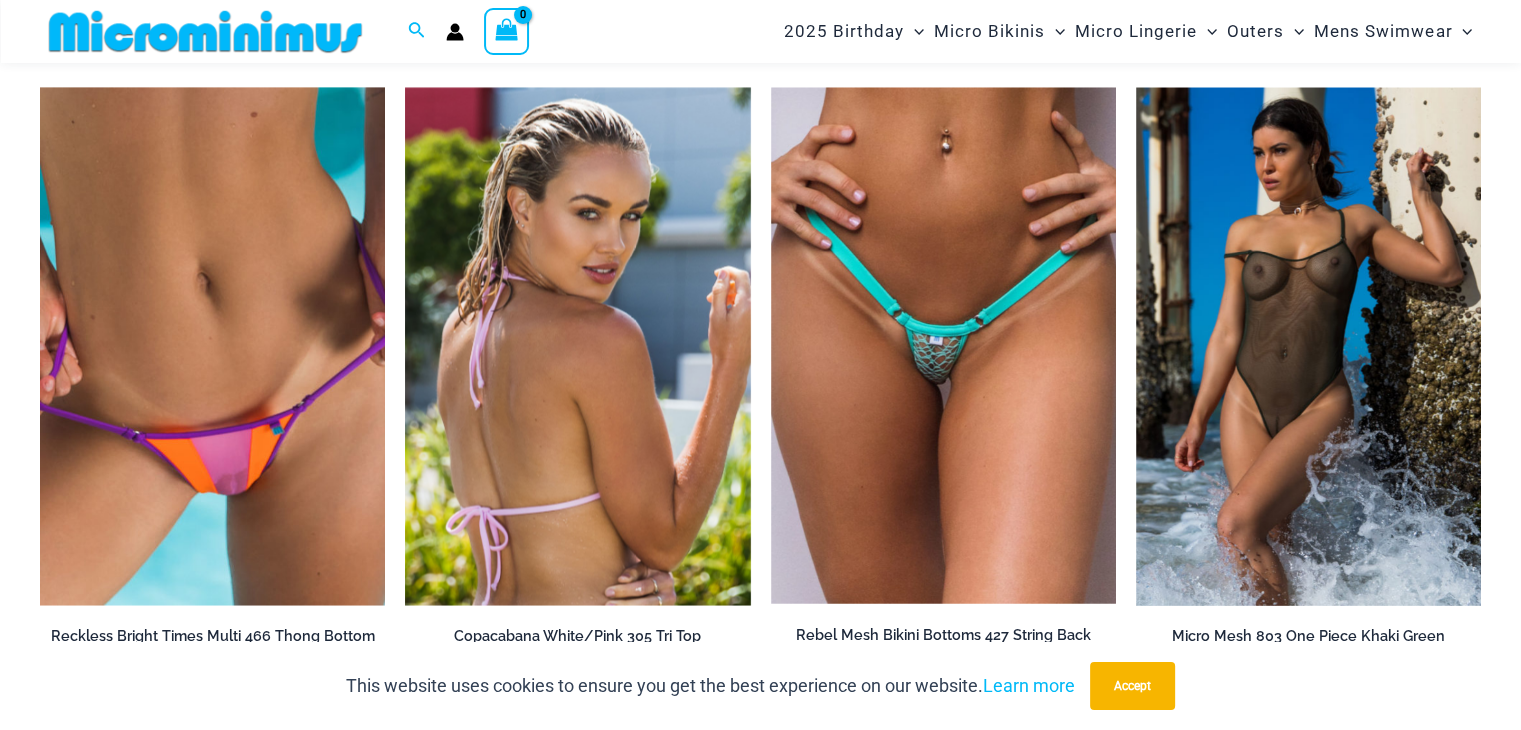 scroll, scrollTop: 3481, scrollLeft: 0, axis: vertical 